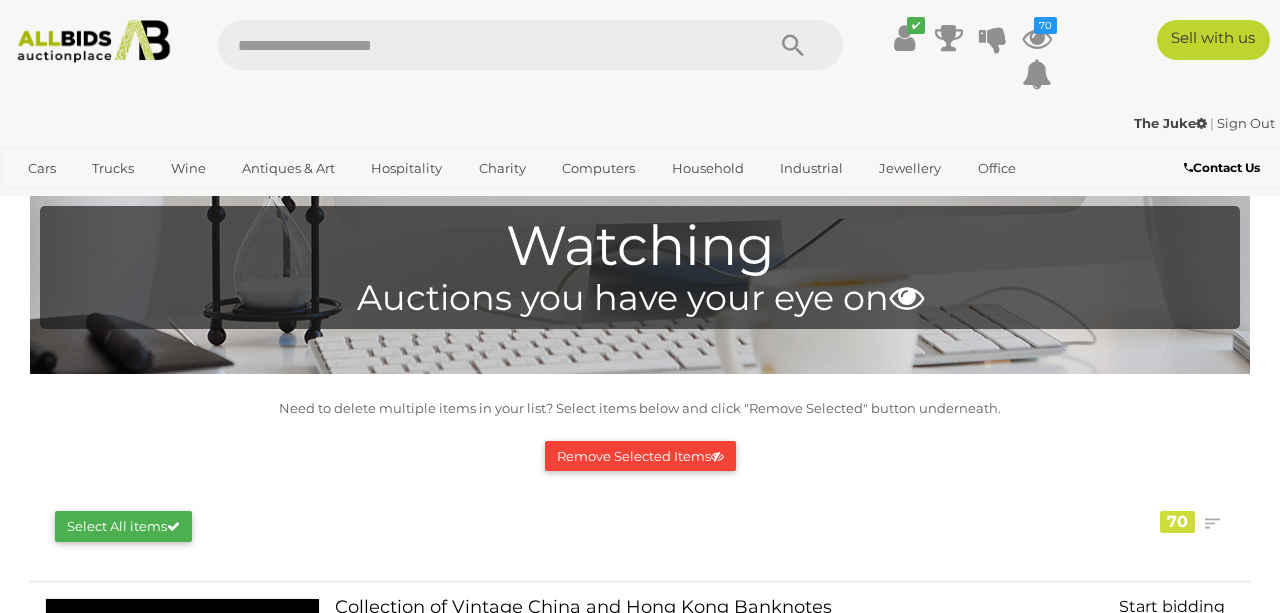 scroll, scrollTop: 3236, scrollLeft: 0, axis: vertical 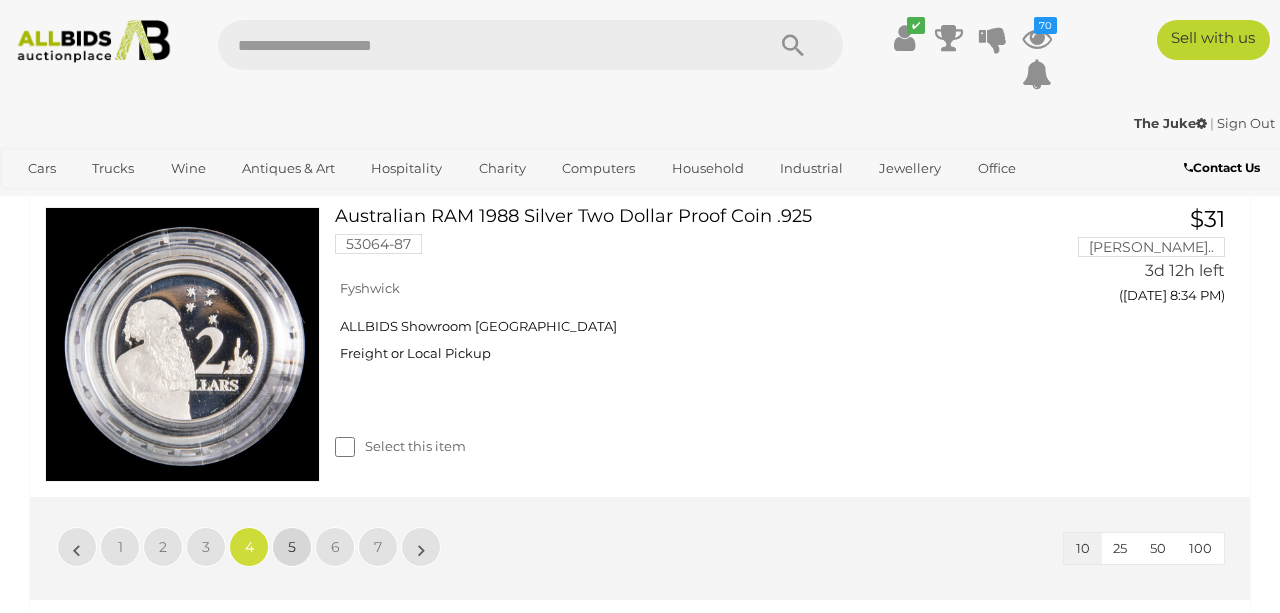 click on "5" at bounding box center (292, 547) 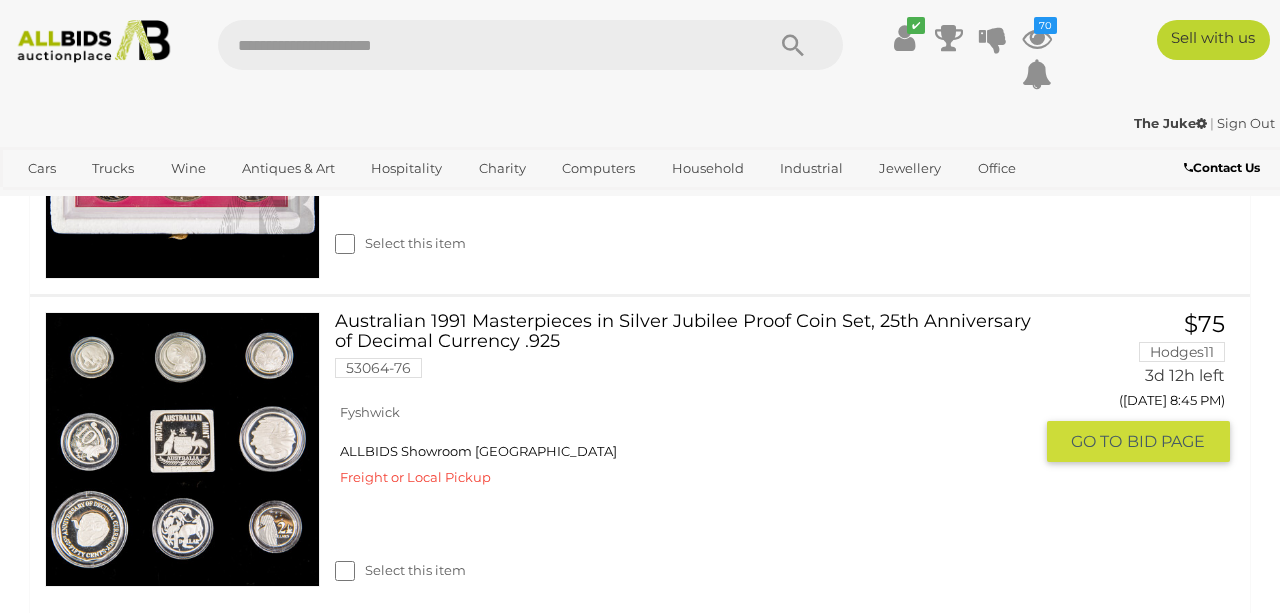 scroll, scrollTop: 1220, scrollLeft: 0, axis: vertical 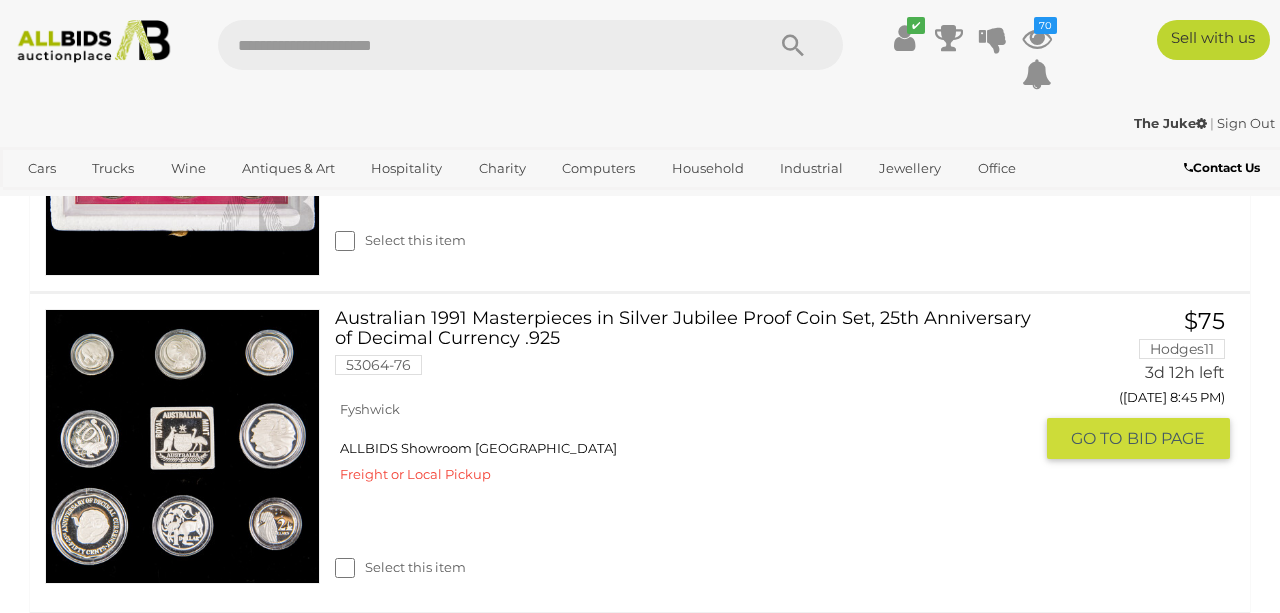 click at bounding box center (182, 446) 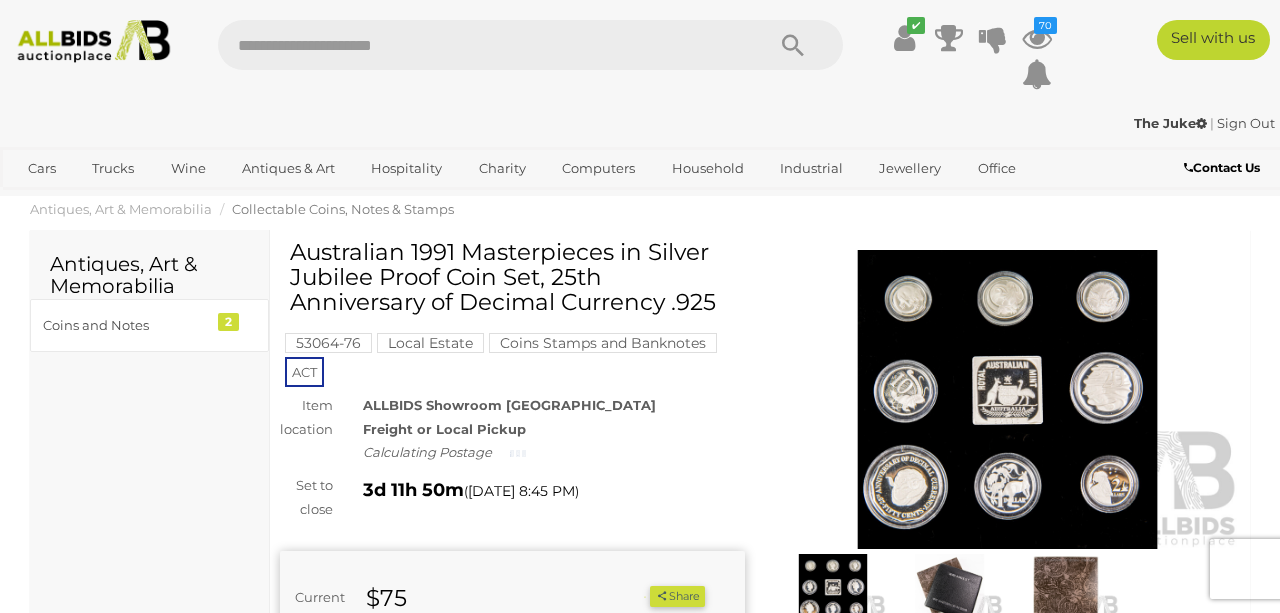 scroll, scrollTop: 0, scrollLeft: 0, axis: both 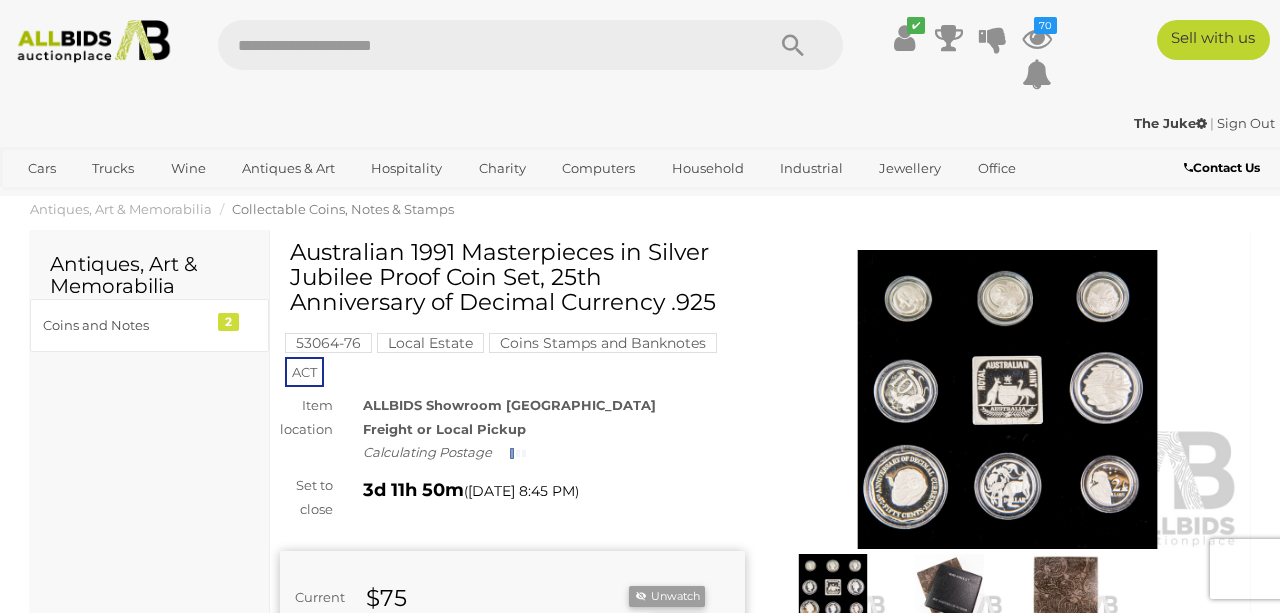 click at bounding box center [1007, 400] 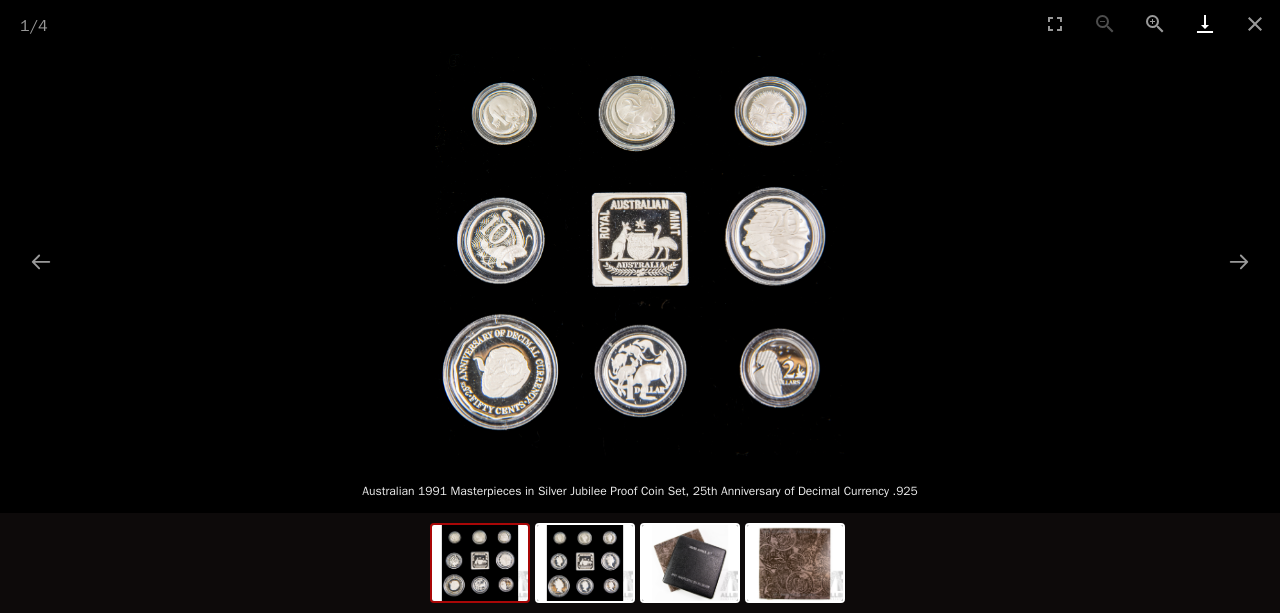 click at bounding box center [1205, 23] 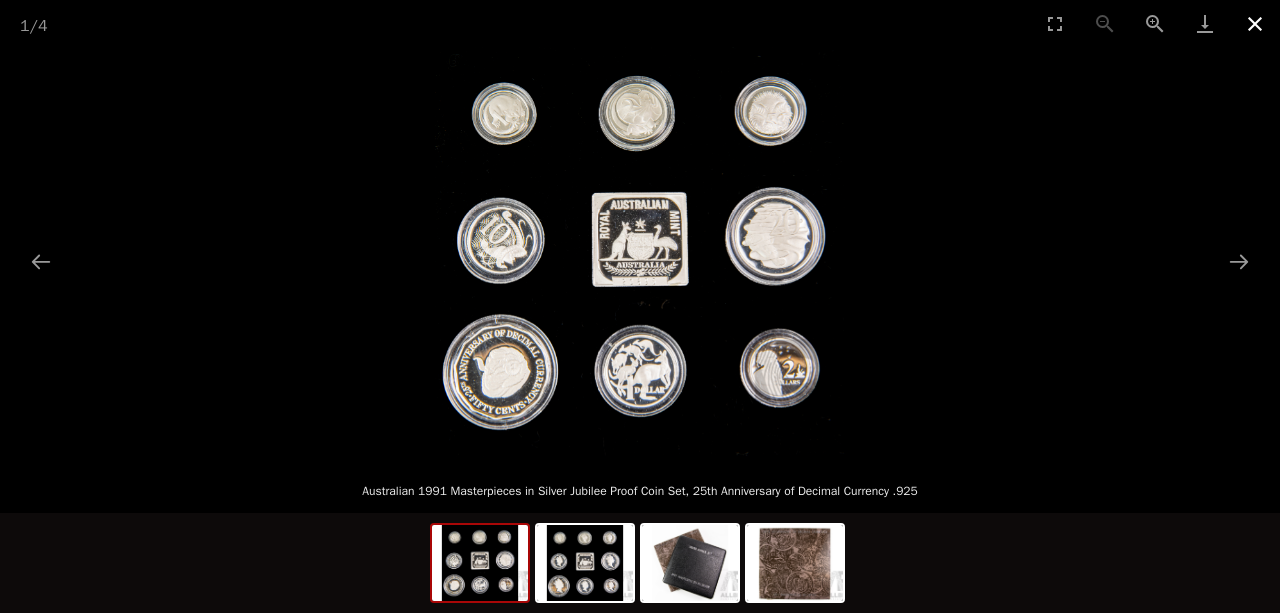 click at bounding box center [1255, 23] 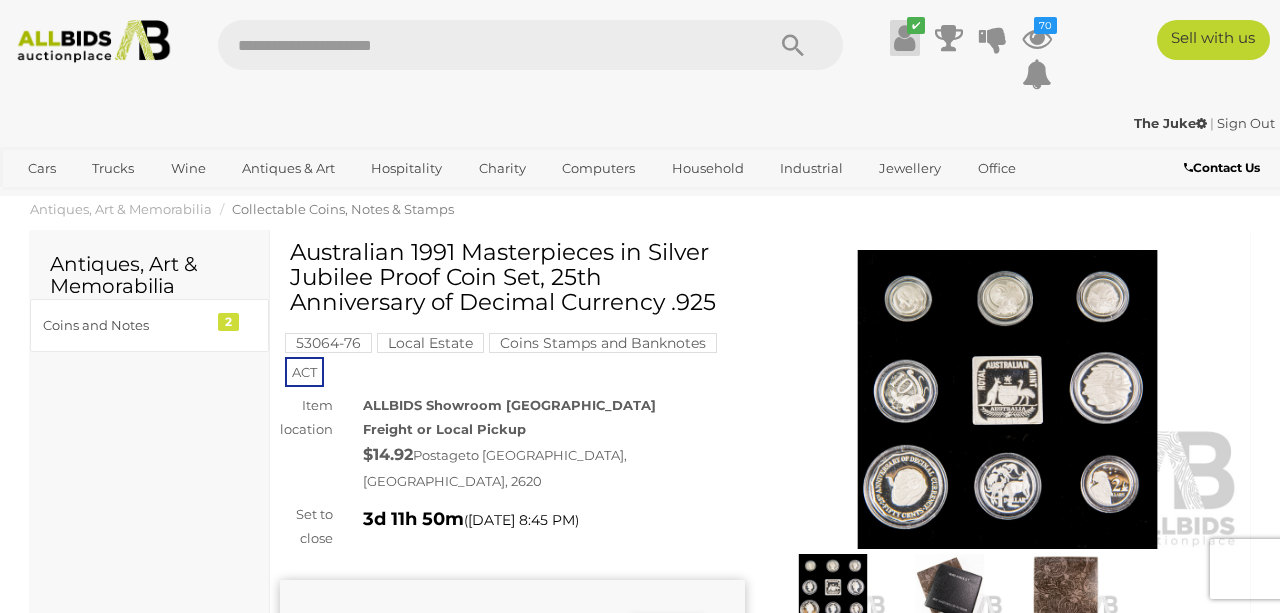 click at bounding box center (904, 38) 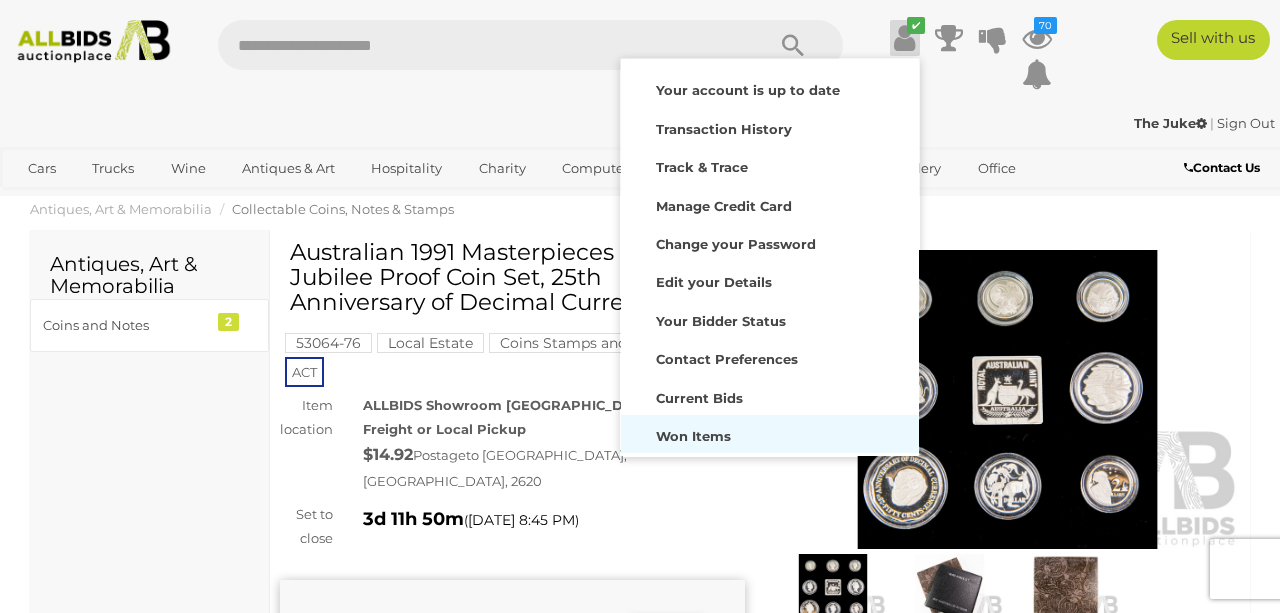 click on "Won Items" at bounding box center (693, 436) 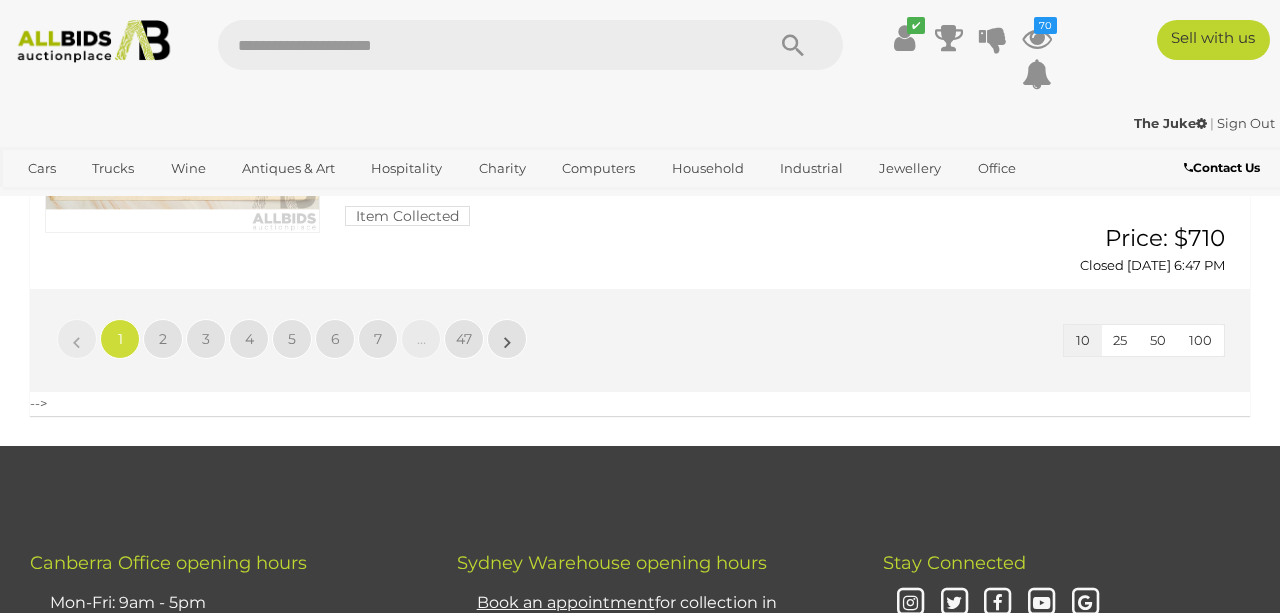 scroll, scrollTop: 2595, scrollLeft: 0, axis: vertical 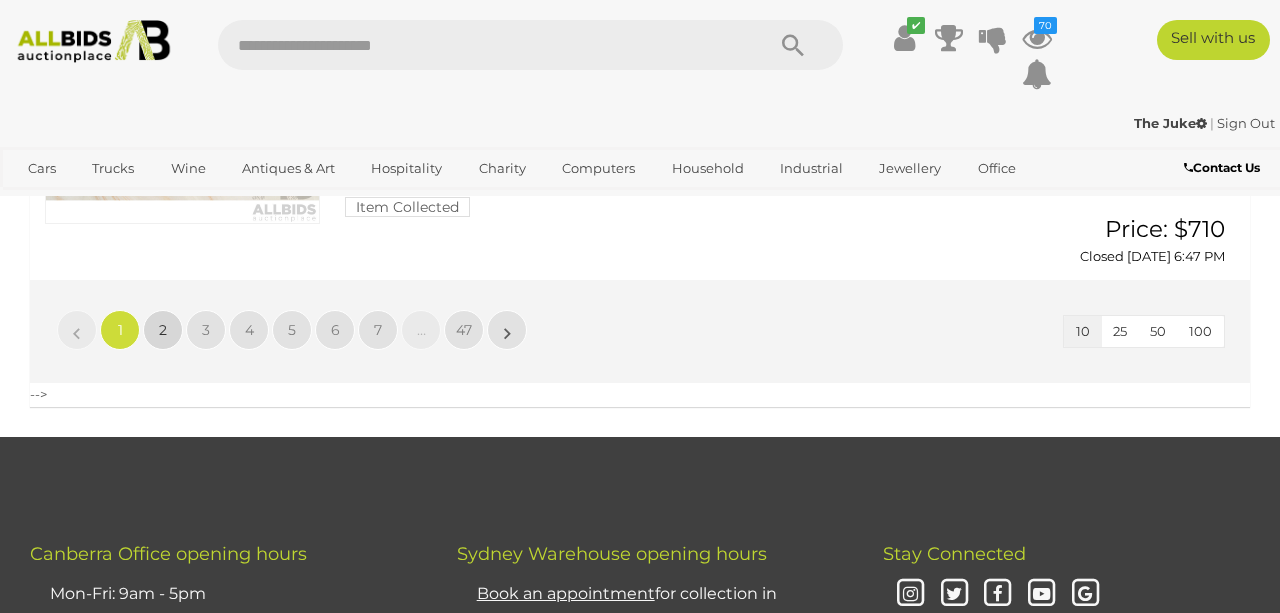 click on "2" at bounding box center [163, 330] 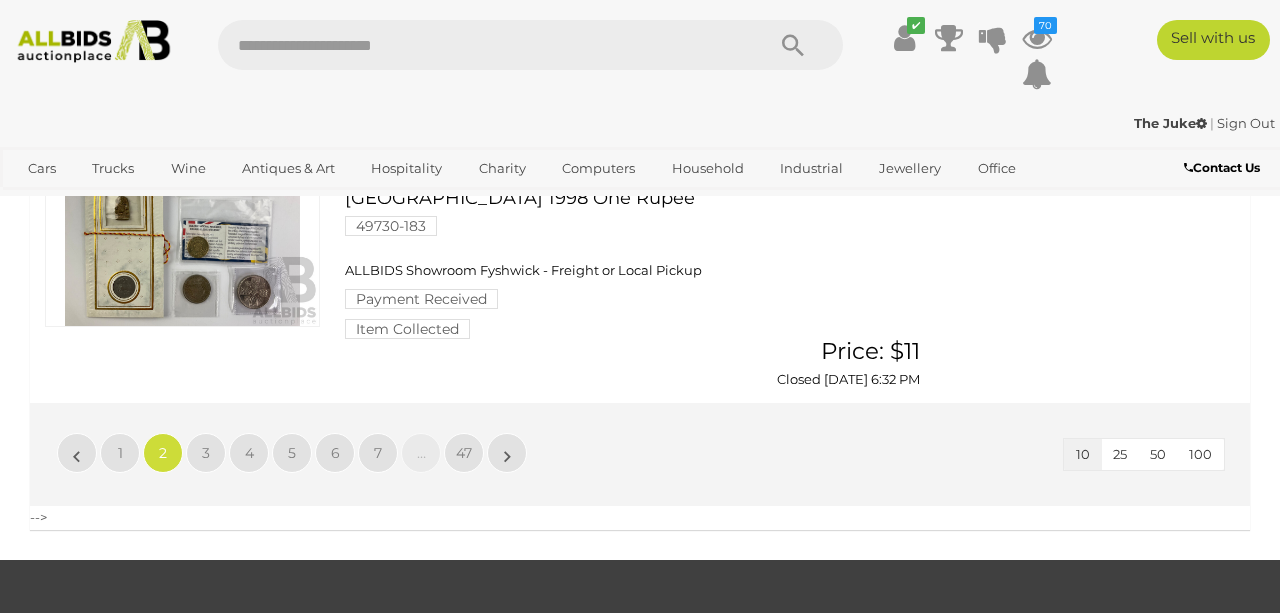 scroll, scrollTop: 2483, scrollLeft: 0, axis: vertical 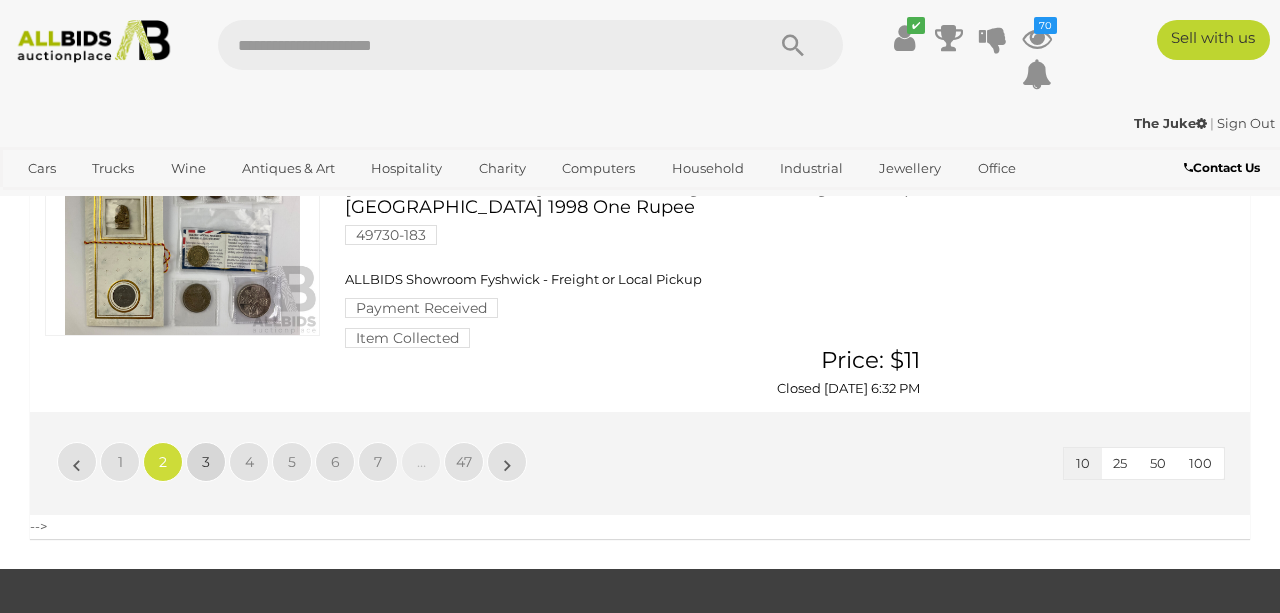 click on "3" at bounding box center (206, 462) 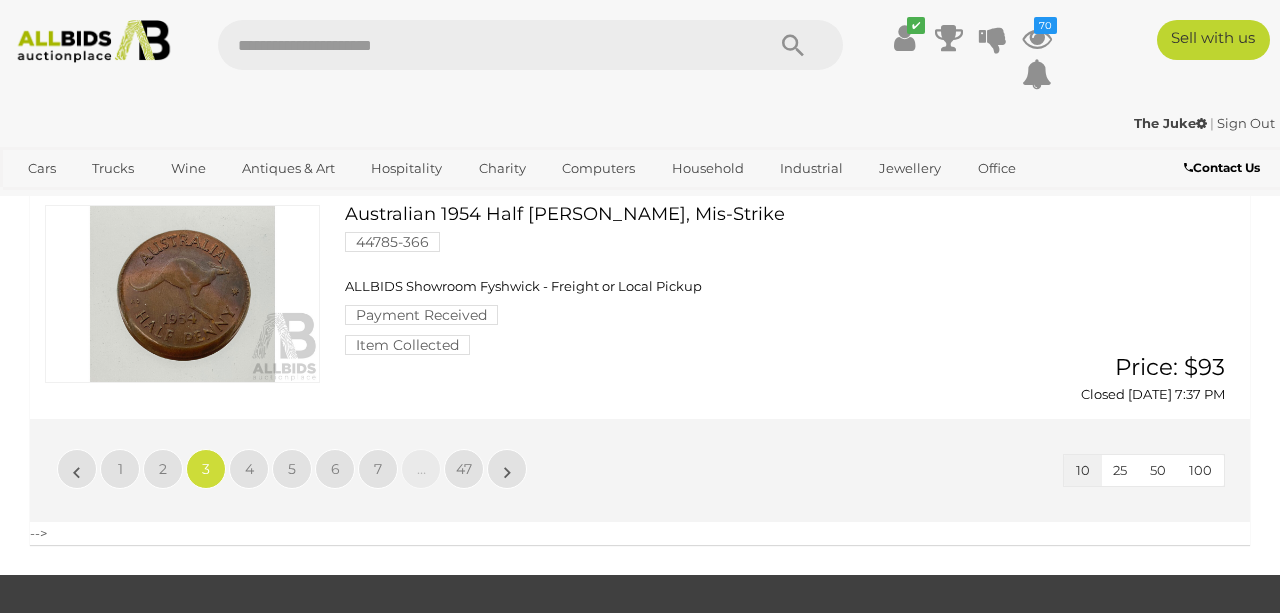 scroll, scrollTop: 2530, scrollLeft: 0, axis: vertical 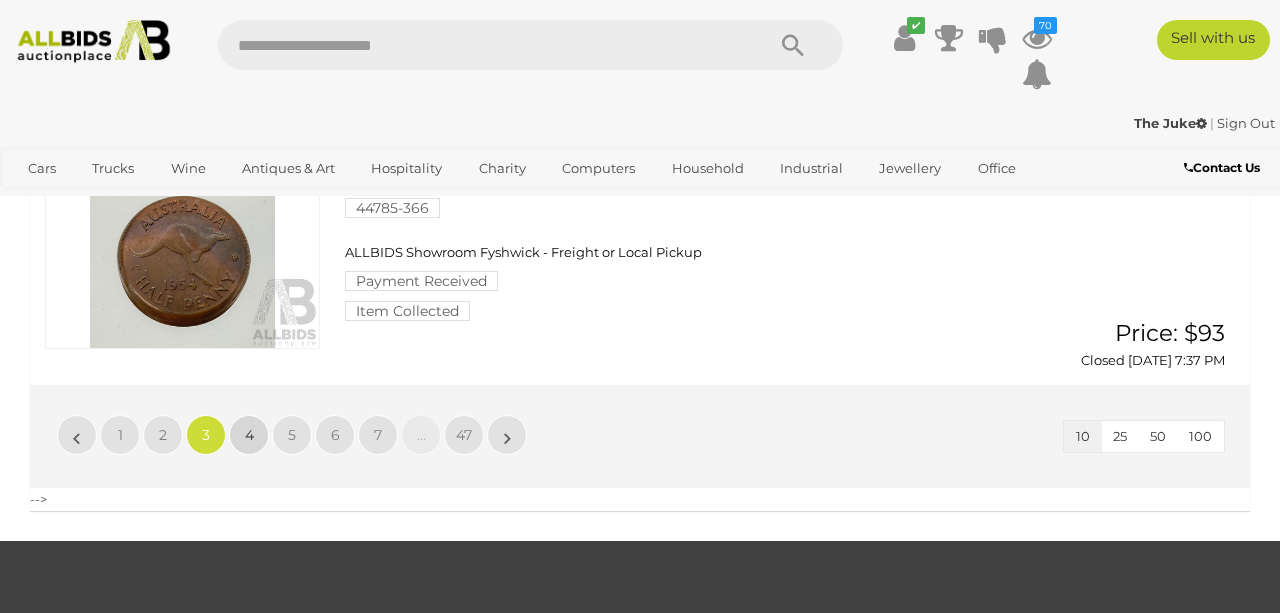 click on "4" at bounding box center [249, 435] 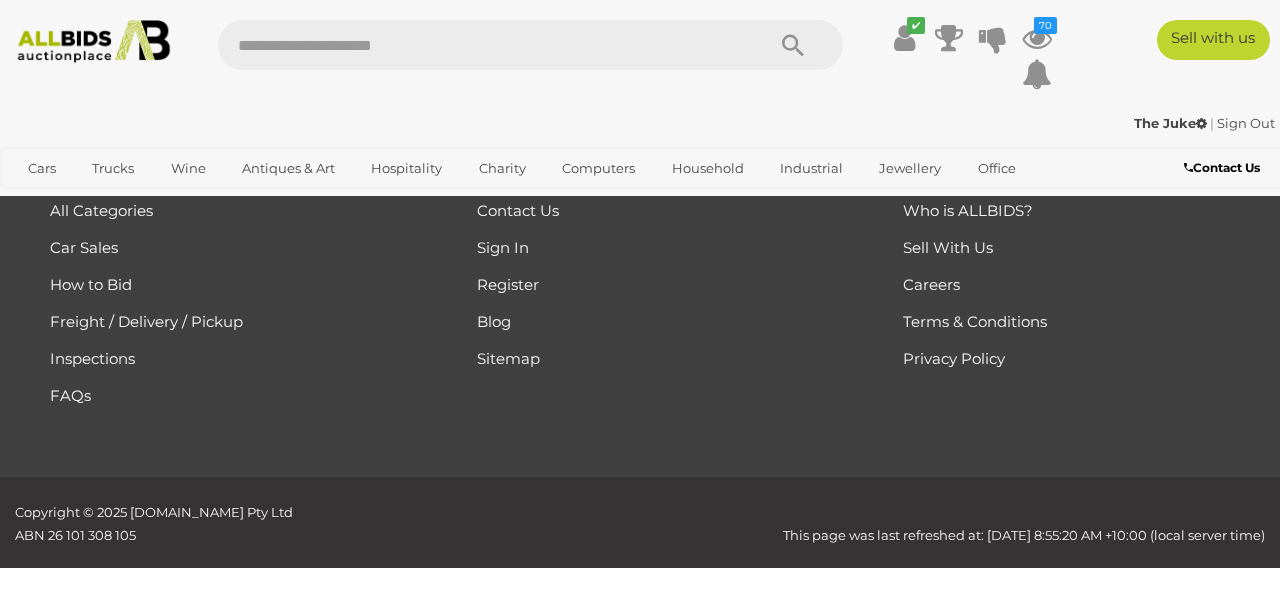 scroll, scrollTop: 0, scrollLeft: 0, axis: both 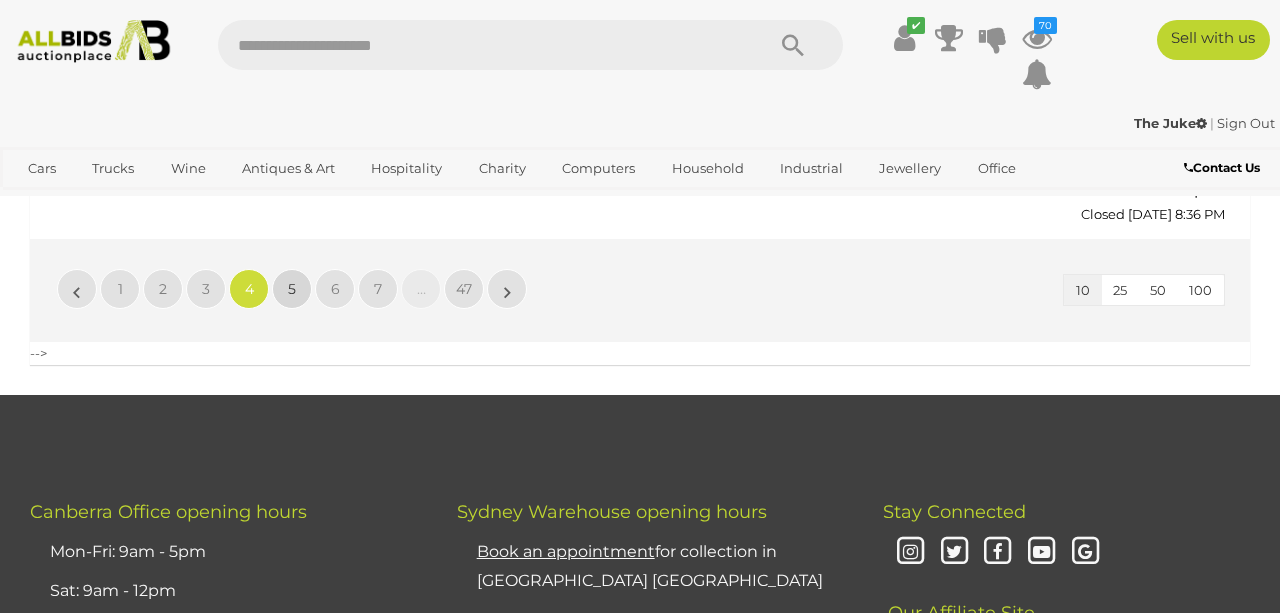 click on "5" at bounding box center [292, 289] 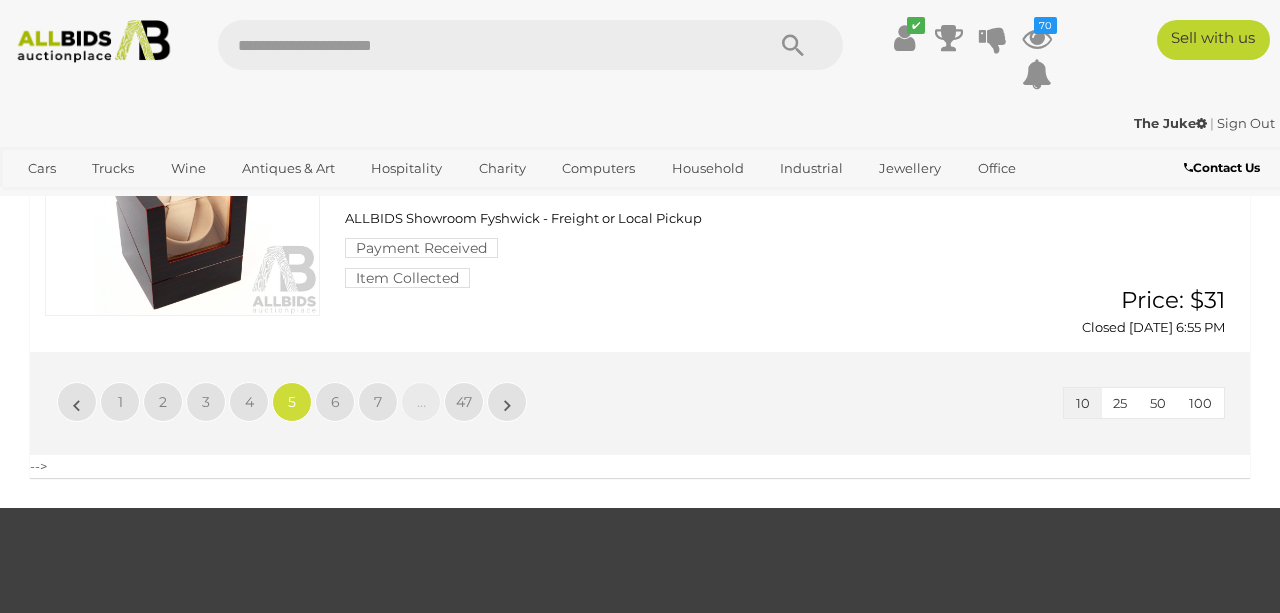 scroll, scrollTop: 2545, scrollLeft: 0, axis: vertical 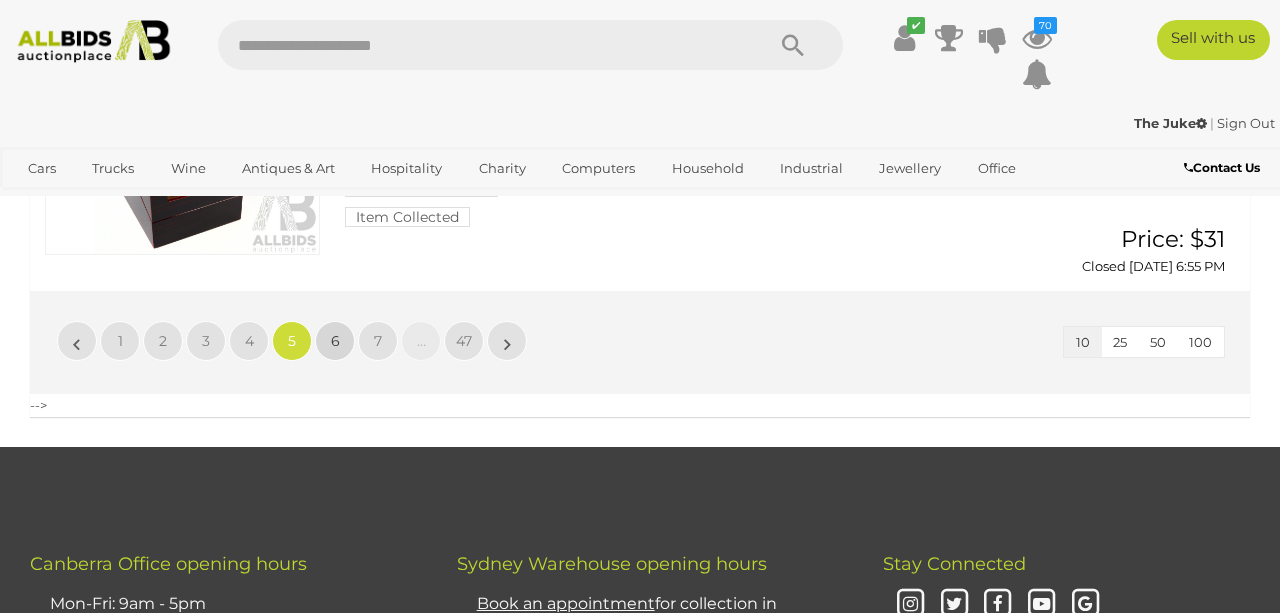 click on "6" at bounding box center (335, 341) 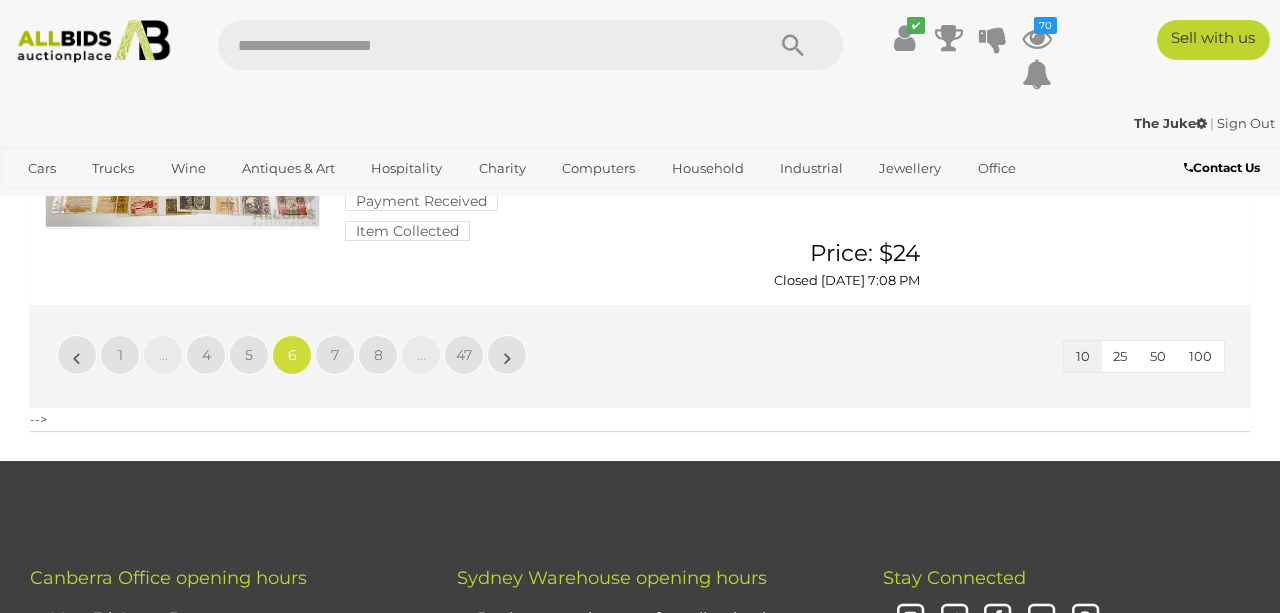 scroll, scrollTop: 2617, scrollLeft: 0, axis: vertical 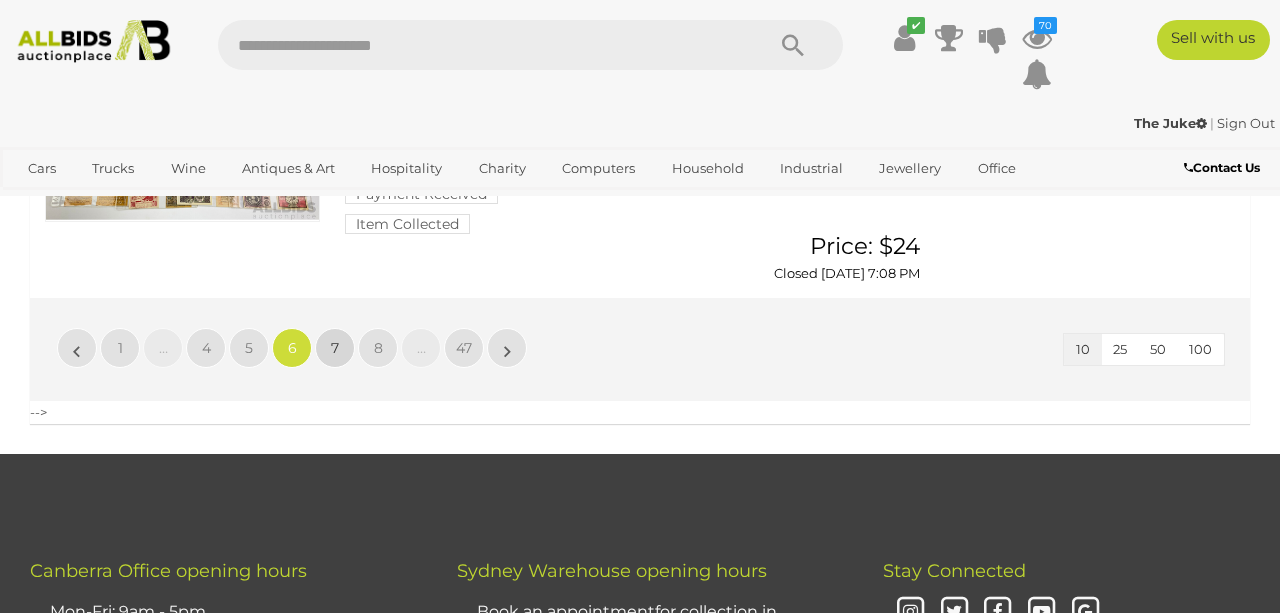 click on "7" at bounding box center (335, 348) 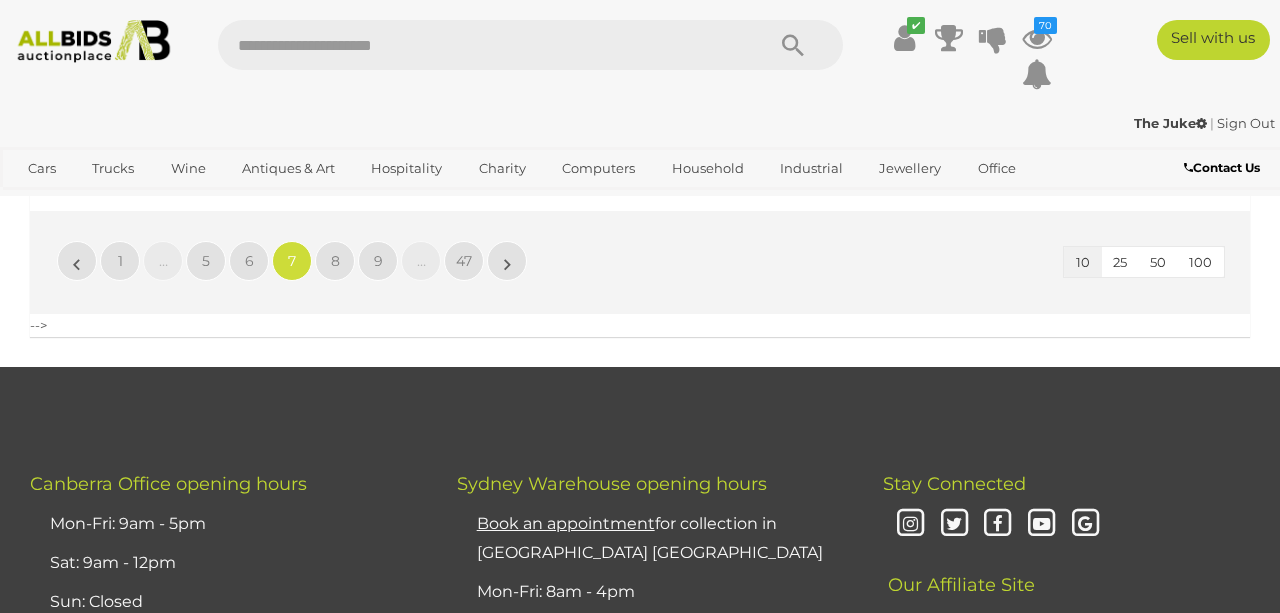 scroll, scrollTop: 2632, scrollLeft: 0, axis: vertical 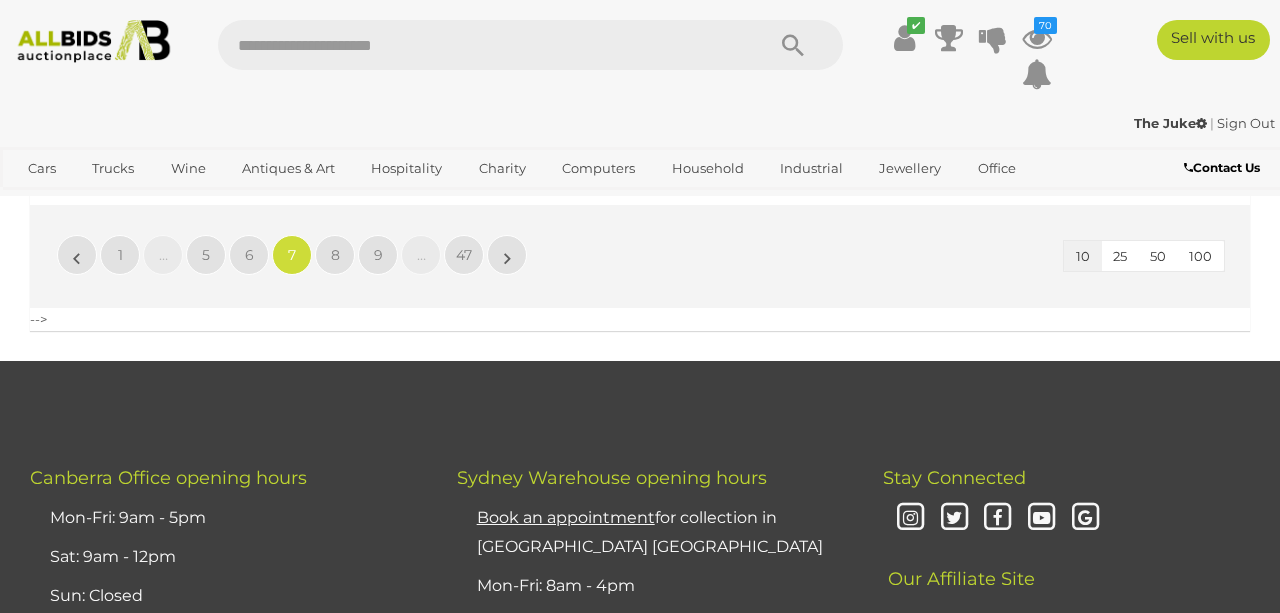 click on "Closing First
Closing Last
Lowest Bid
Highest Bid
Item Name A-Z
Item Name Z-A" at bounding box center (640, -950) 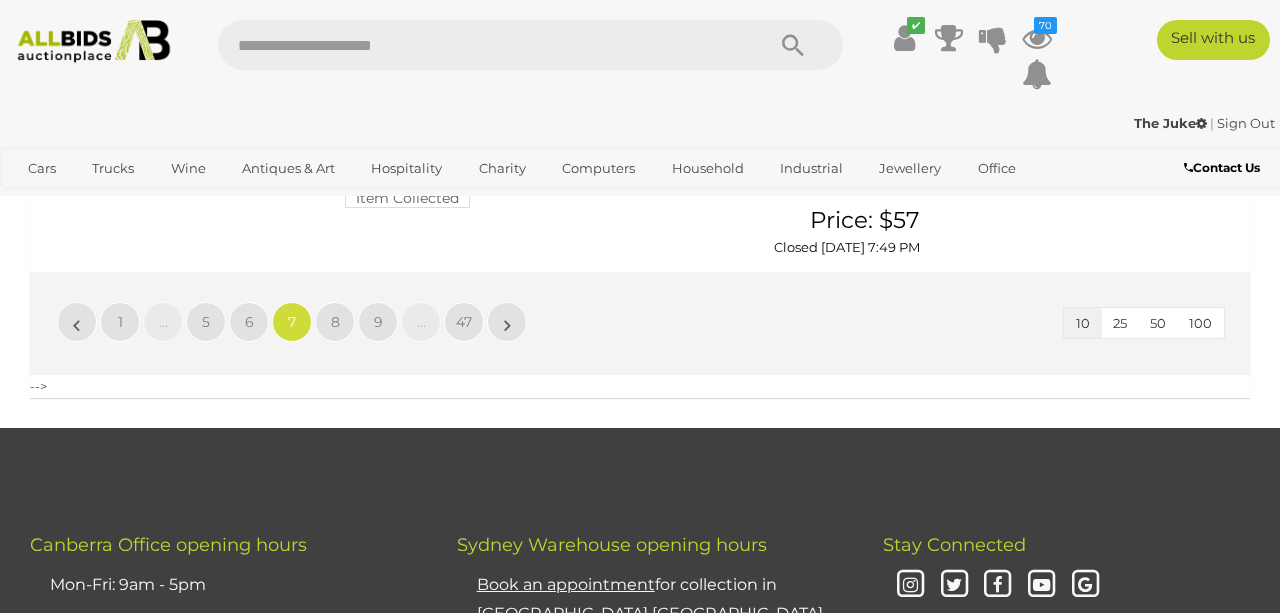 scroll, scrollTop: 2381, scrollLeft: 0, axis: vertical 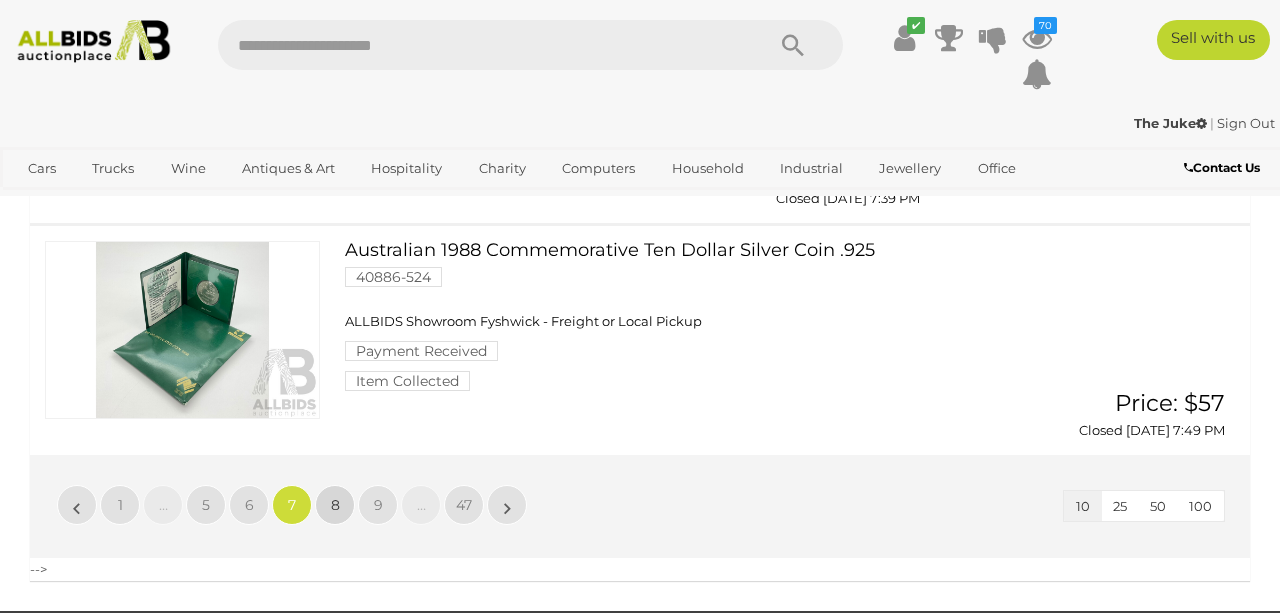 click on "8" at bounding box center (335, 505) 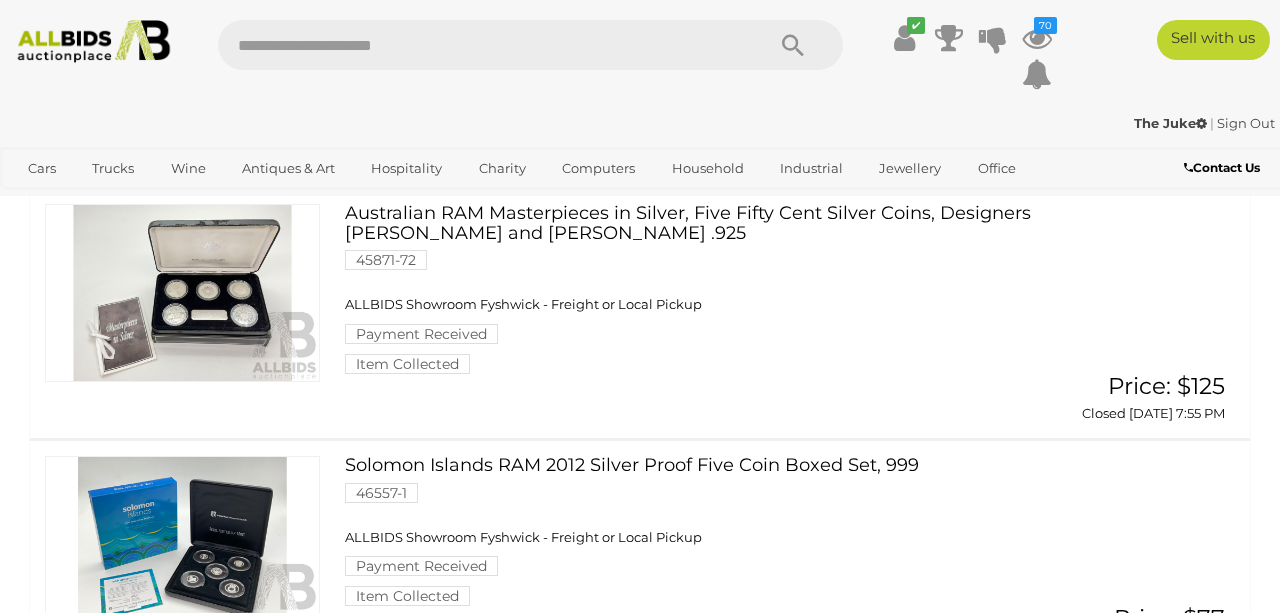 scroll, scrollTop: 717, scrollLeft: 0, axis: vertical 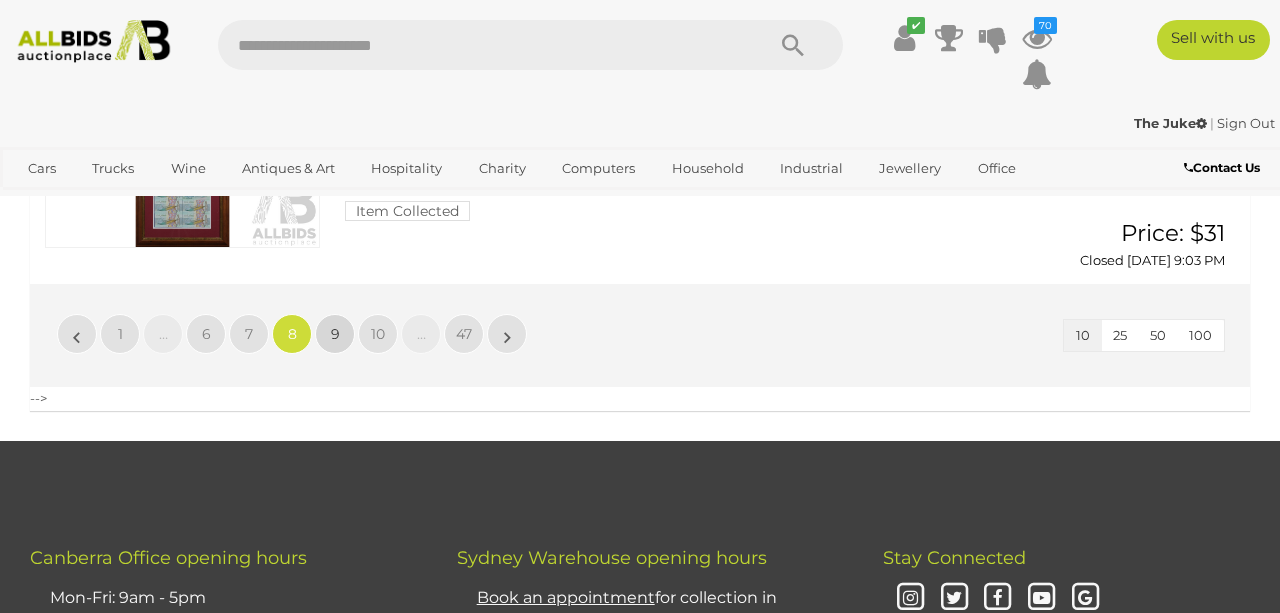 click on "9" at bounding box center (335, 334) 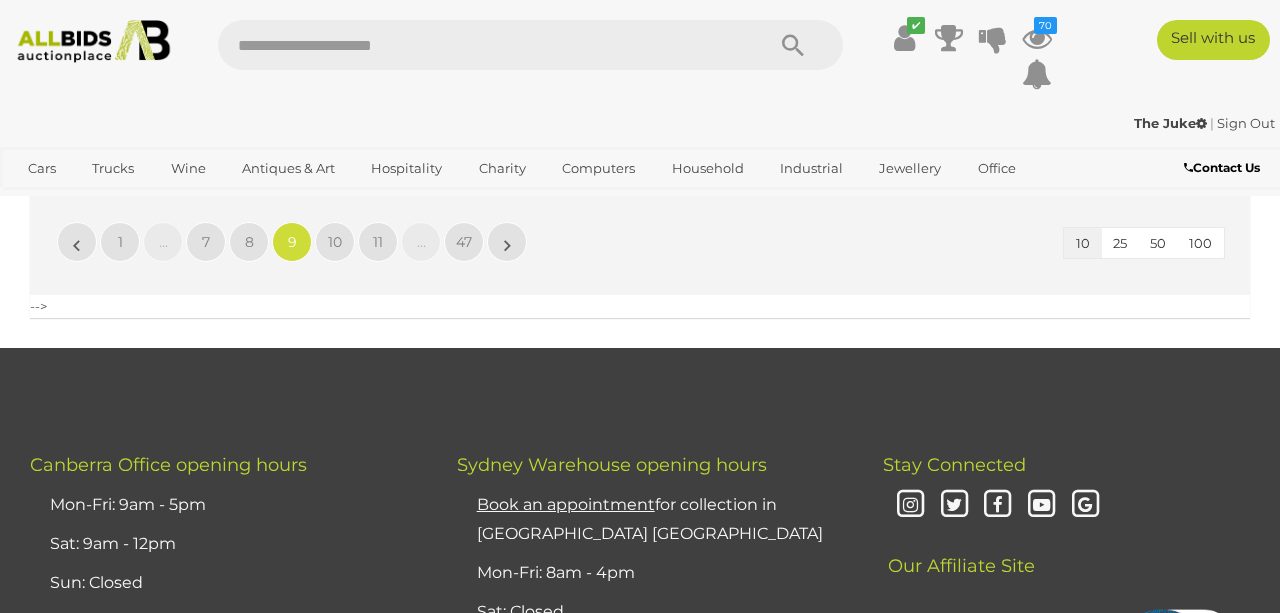 scroll, scrollTop: 2659, scrollLeft: 0, axis: vertical 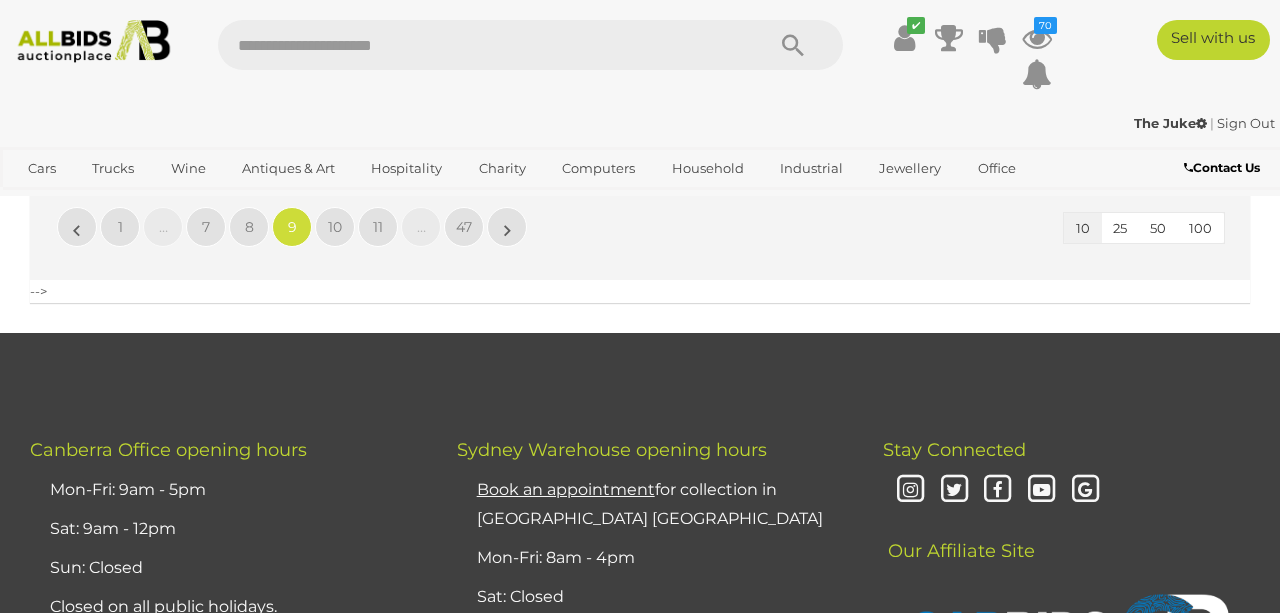 click on "Cars
Closing on Weekdays
View All Cars  Auctions" at bounding box center (533, 169) 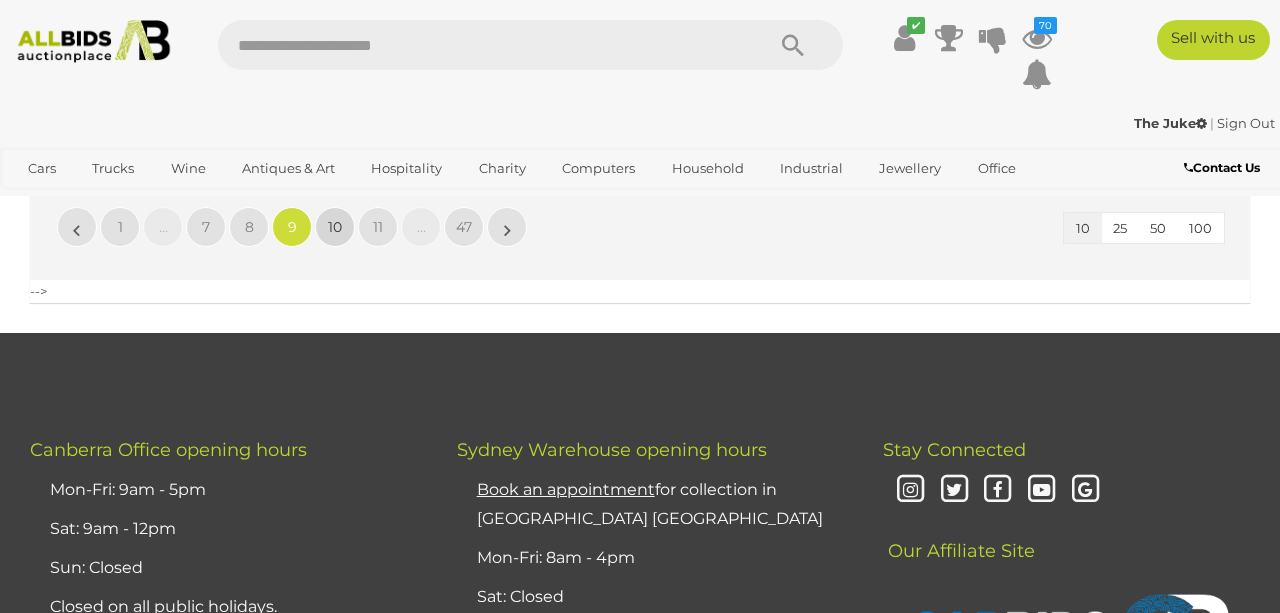click on "10" at bounding box center (335, 227) 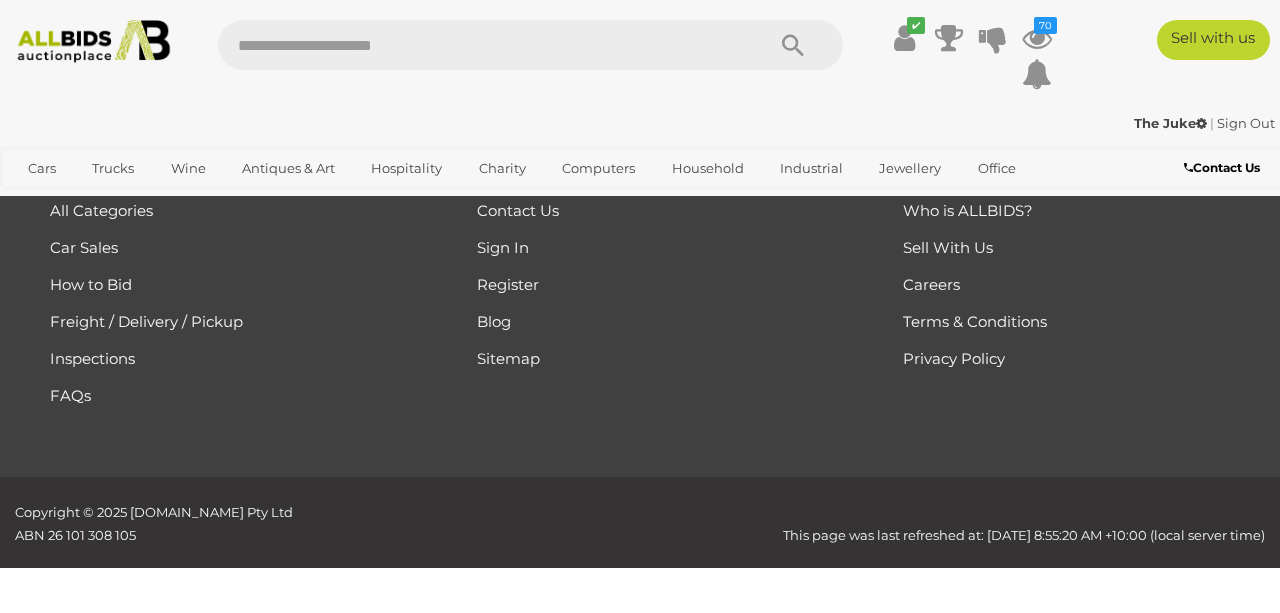 scroll, scrollTop: 0, scrollLeft: 0, axis: both 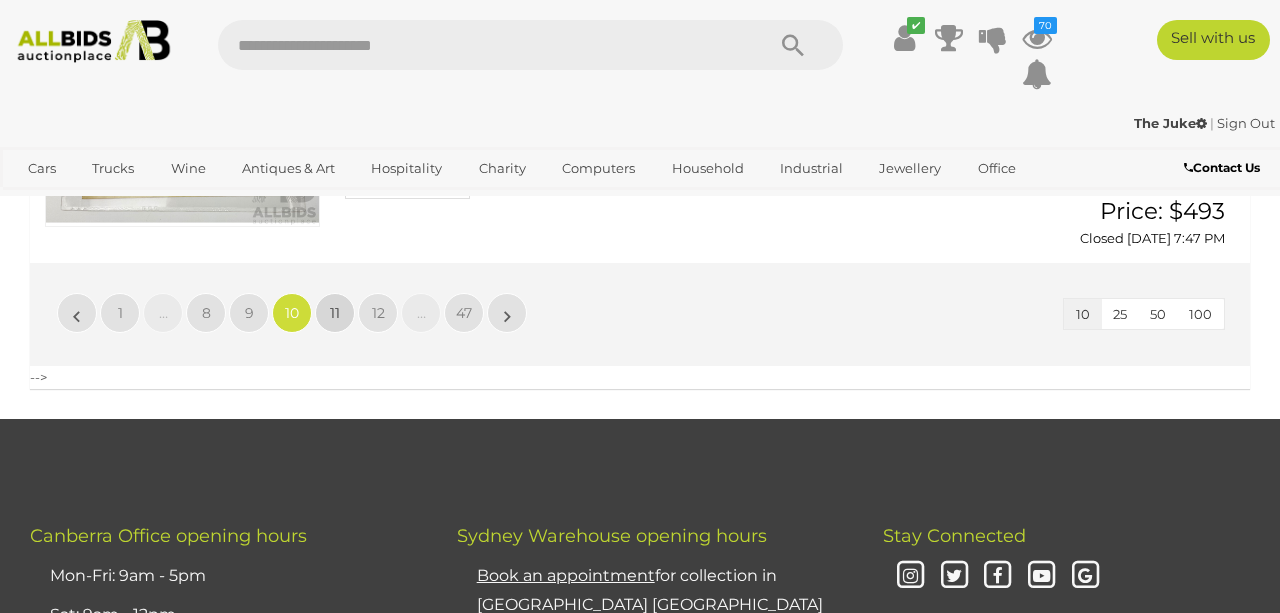 click on "11" at bounding box center [335, 313] 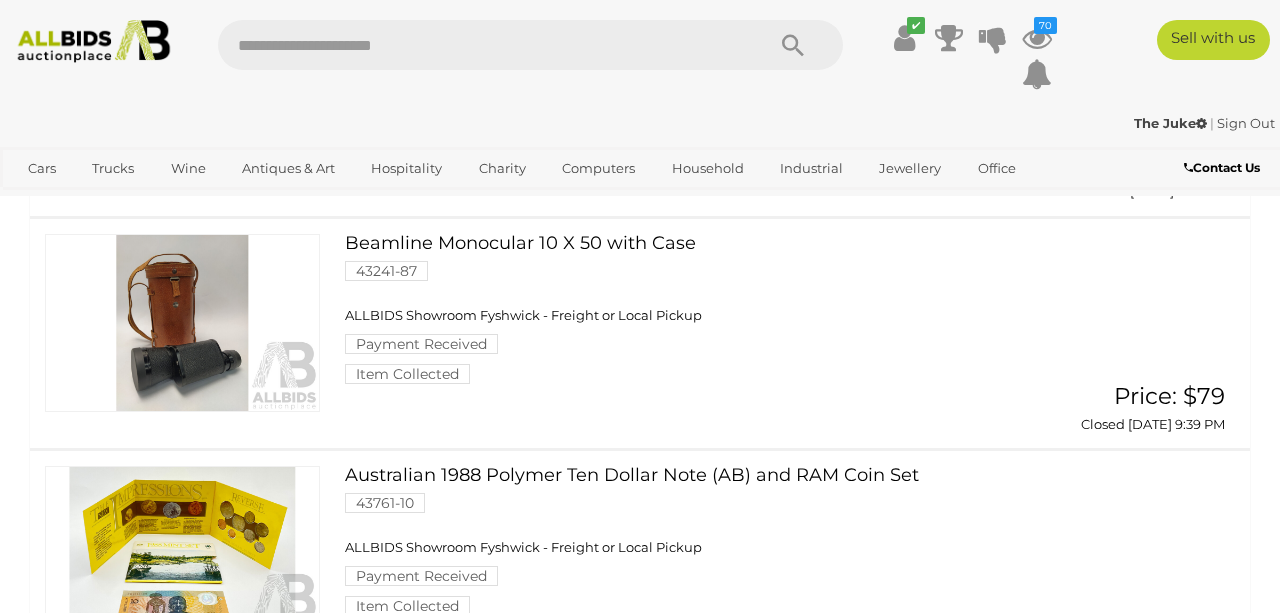 scroll, scrollTop: 0, scrollLeft: 0, axis: both 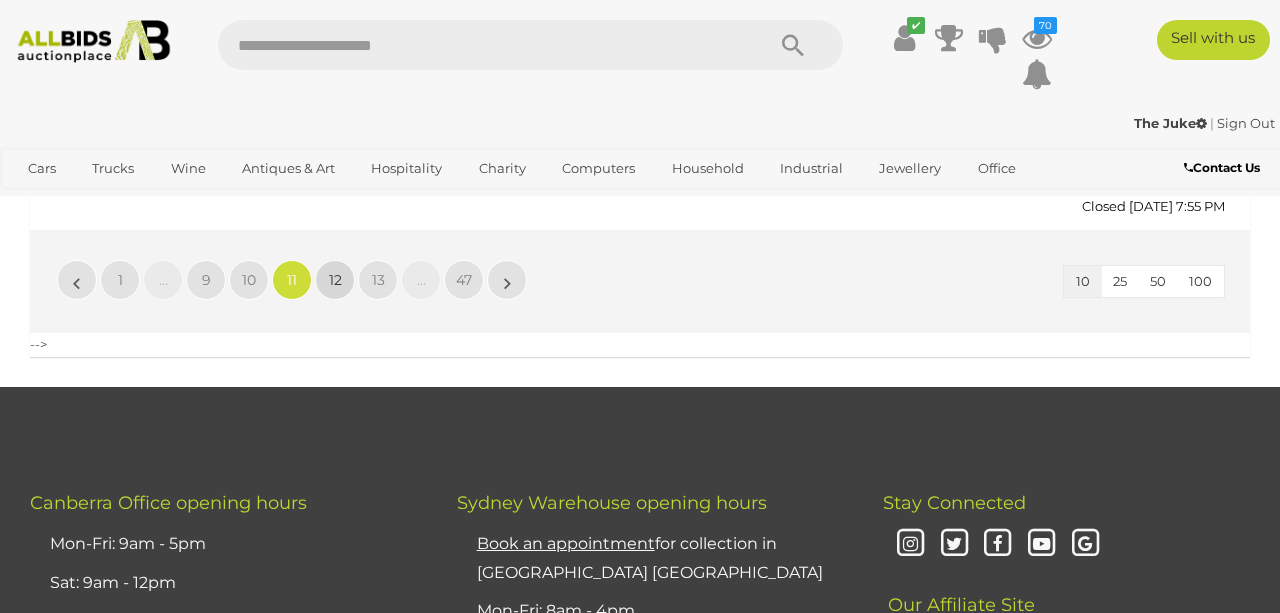 click on "12" at bounding box center (335, 280) 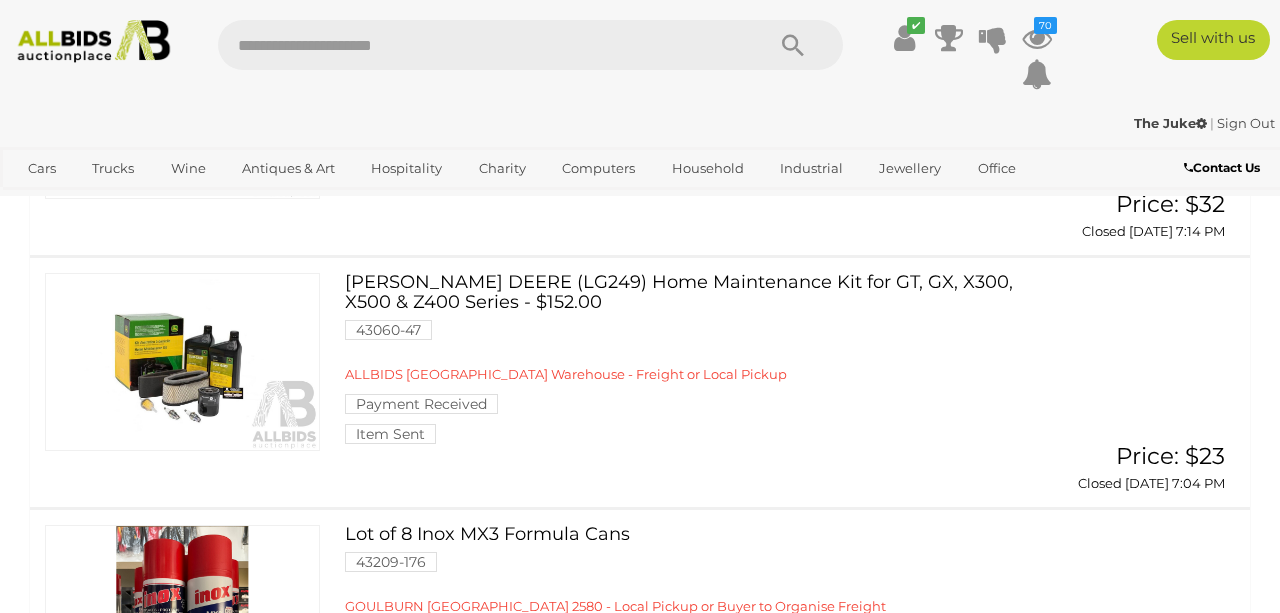scroll, scrollTop: 0, scrollLeft: 0, axis: both 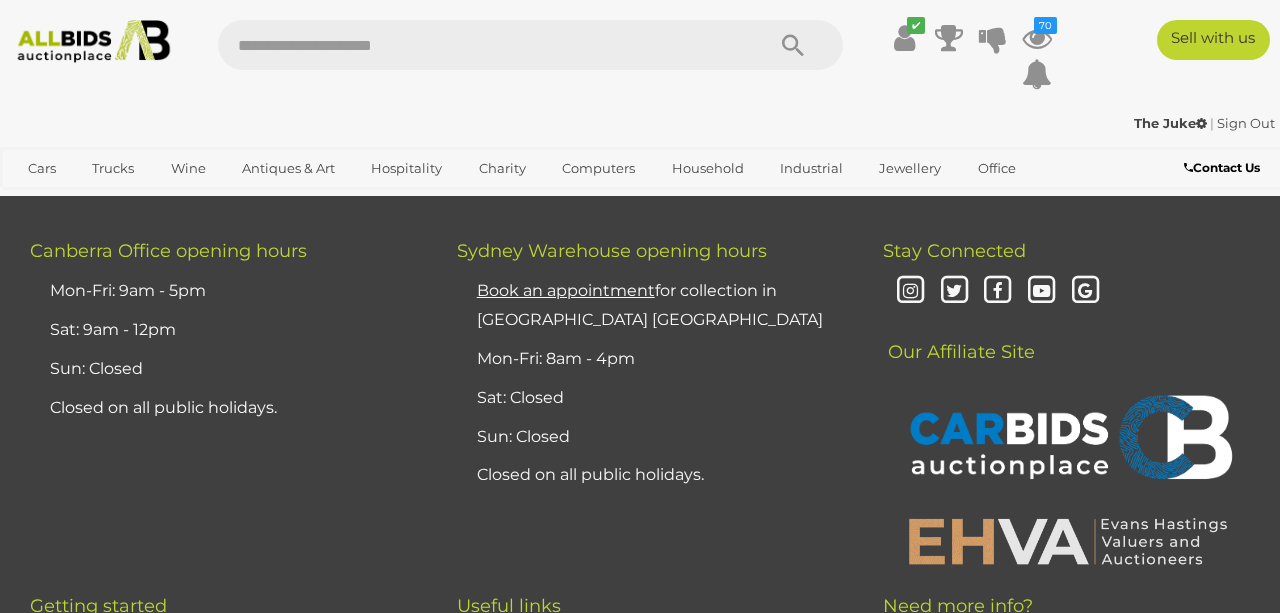 click on "13" at bounding box center [335, 28] 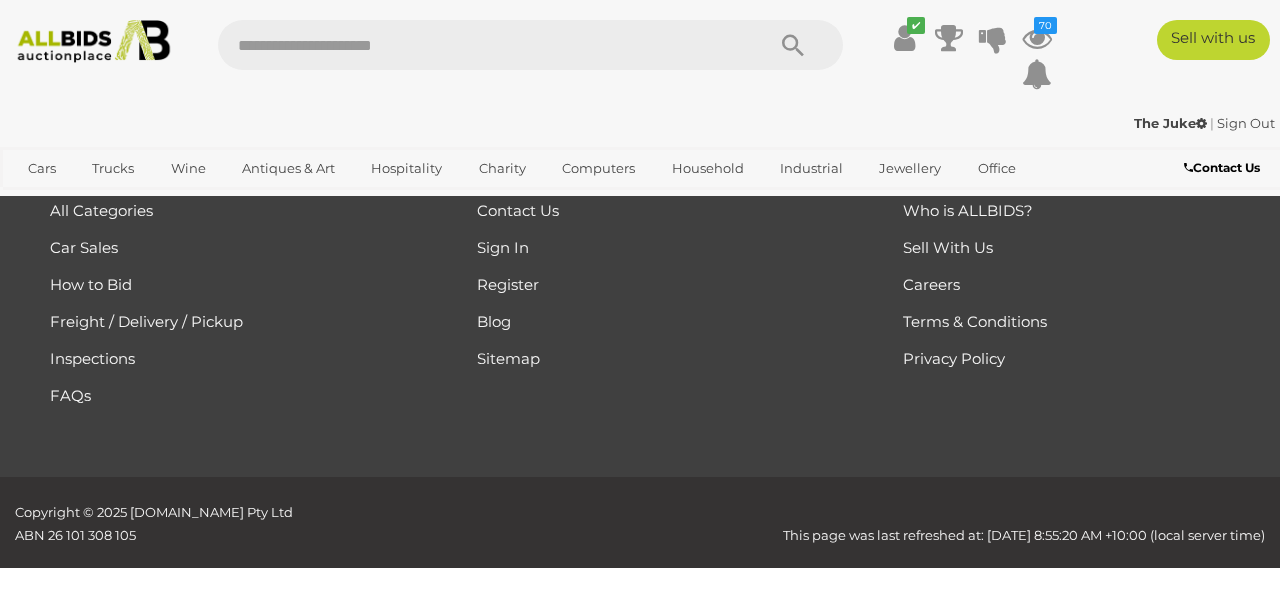 scroll, scrollTop: 0, scrollLeft: 0, axis: both 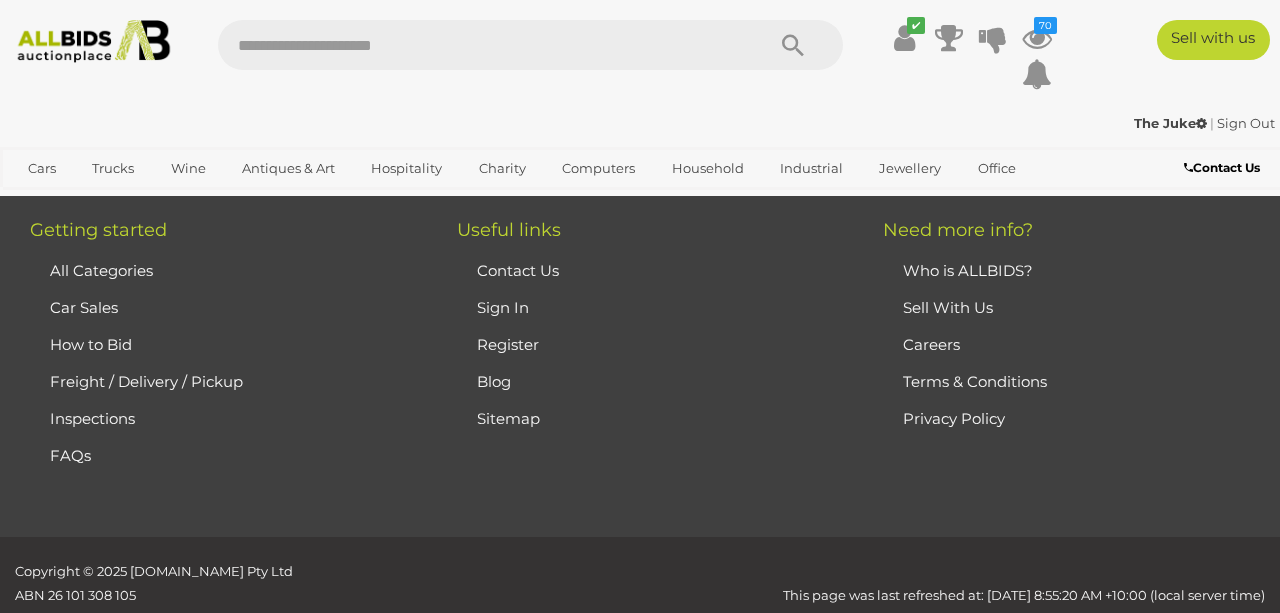 click on "14" at bounding box center (335, -348) 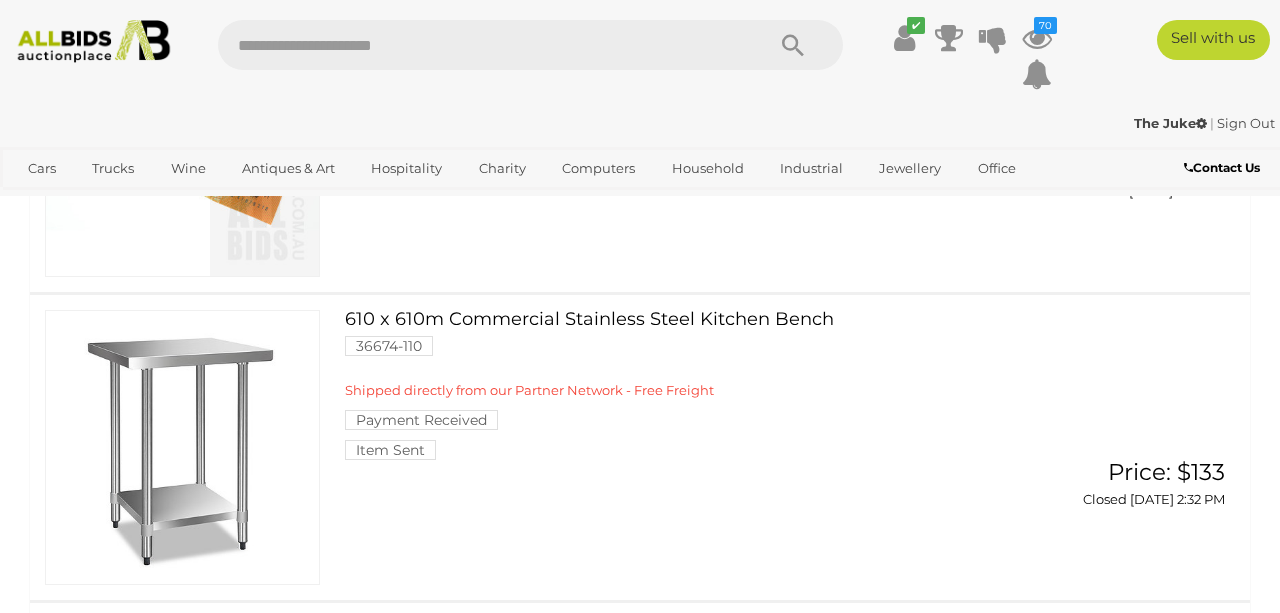 scroll, scrollTop: 0, scrollLeft: 0, axis: both 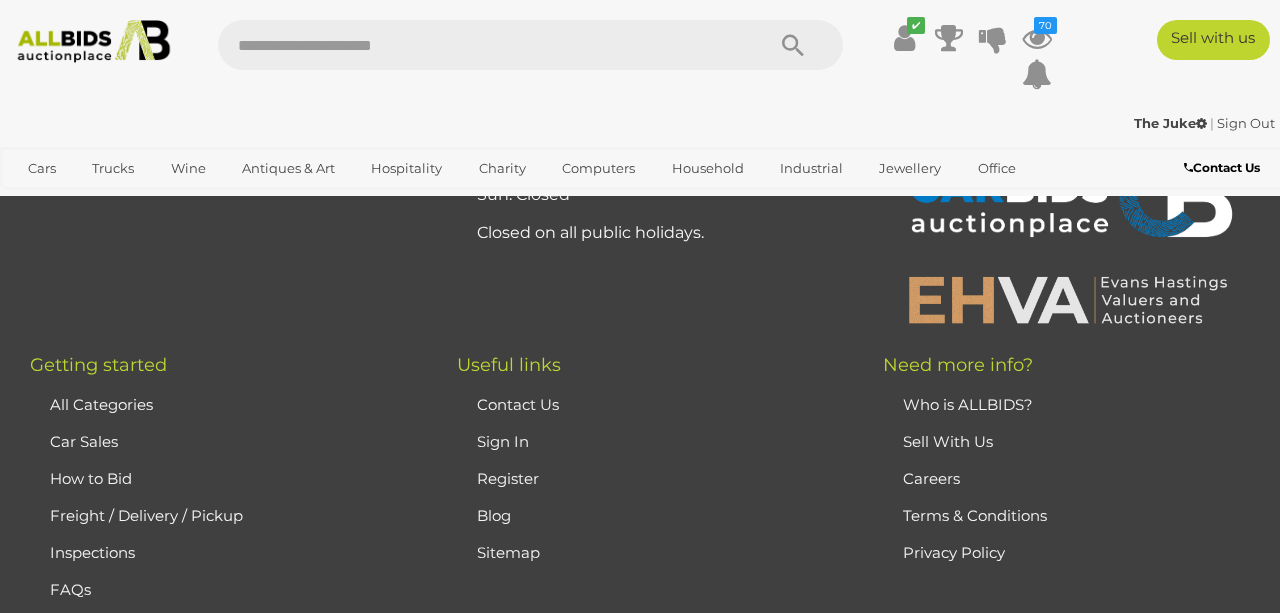 click on "15" at bounding box center (335, -214) 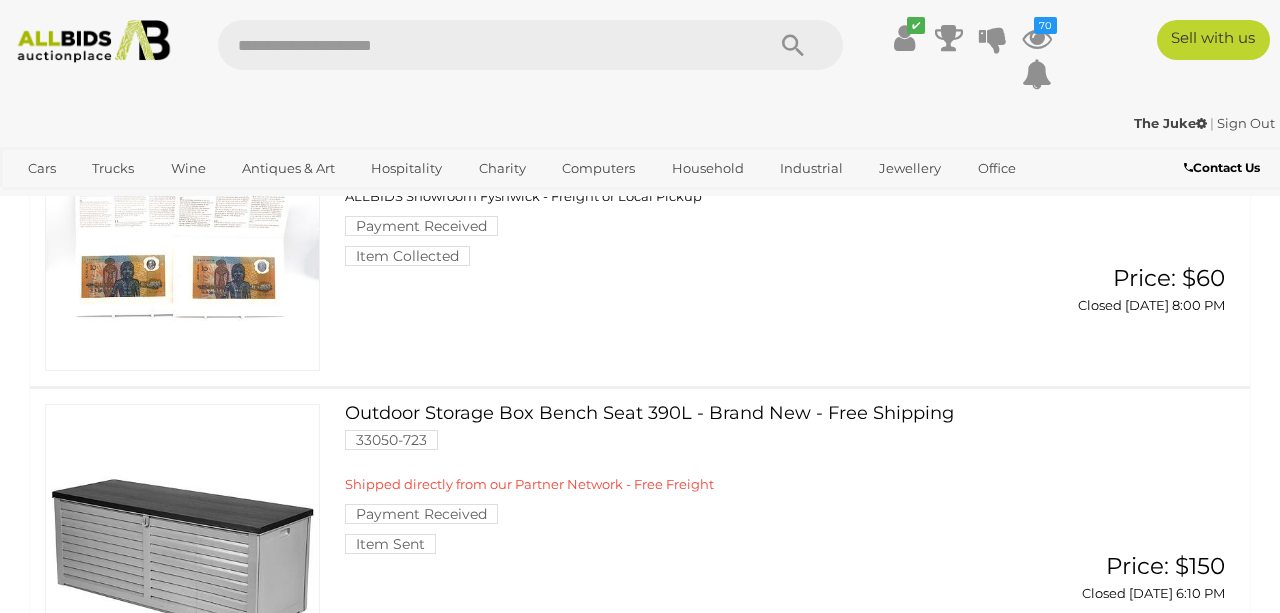 scroll, scrollTop: 540, scrollLeft: 0, axis: vertical 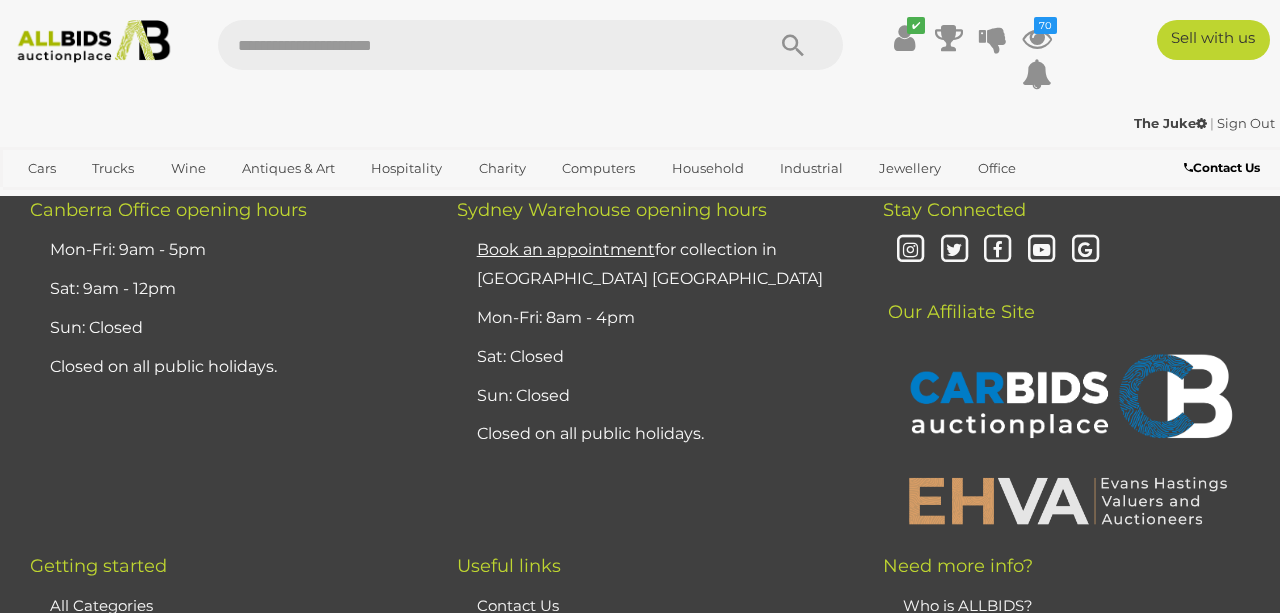 click on "16" at bounding box center [335, -13] 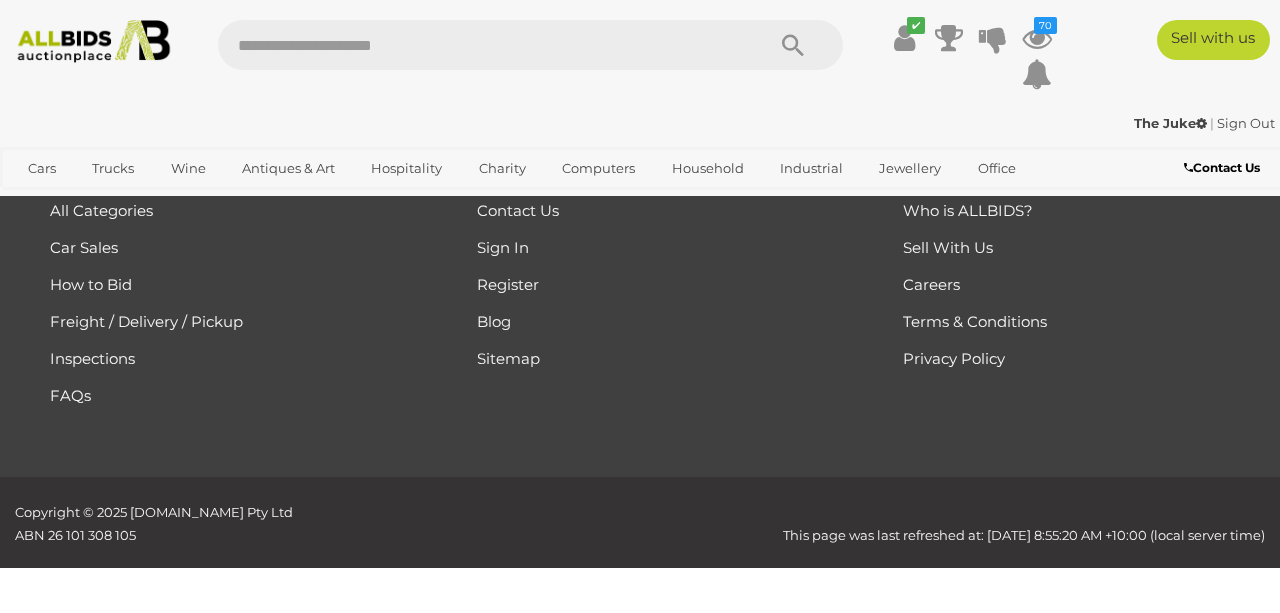 scroll, scrollTop: 0, scrollLeft: 0, axis: both 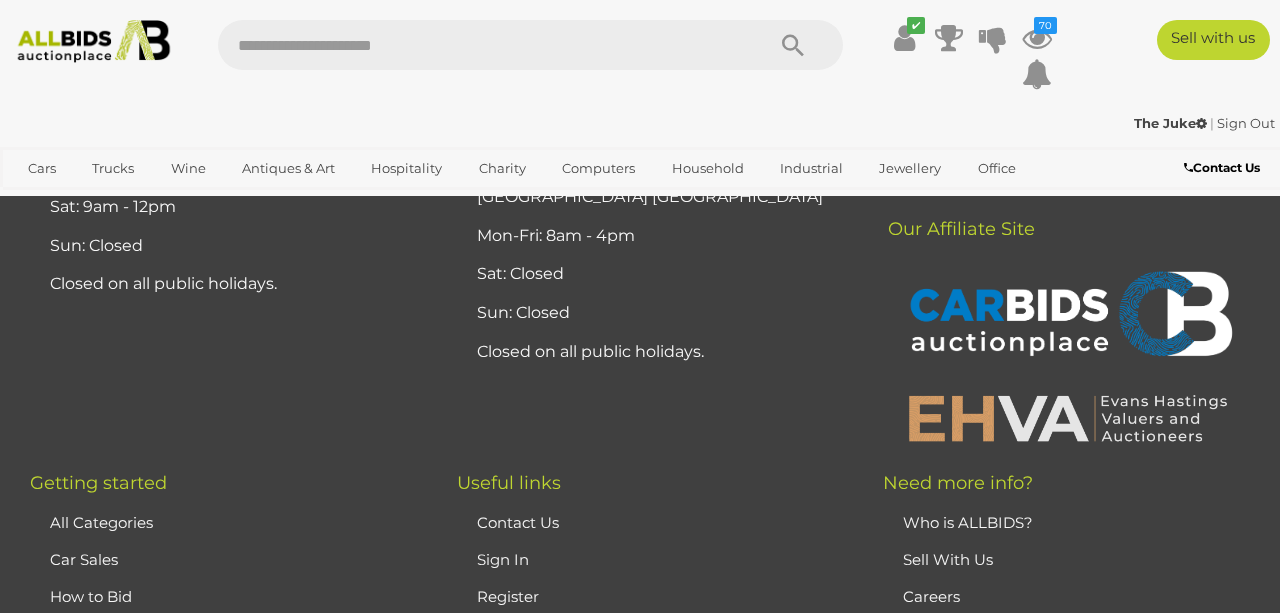 click on "17" at bounding box center [335, -96] 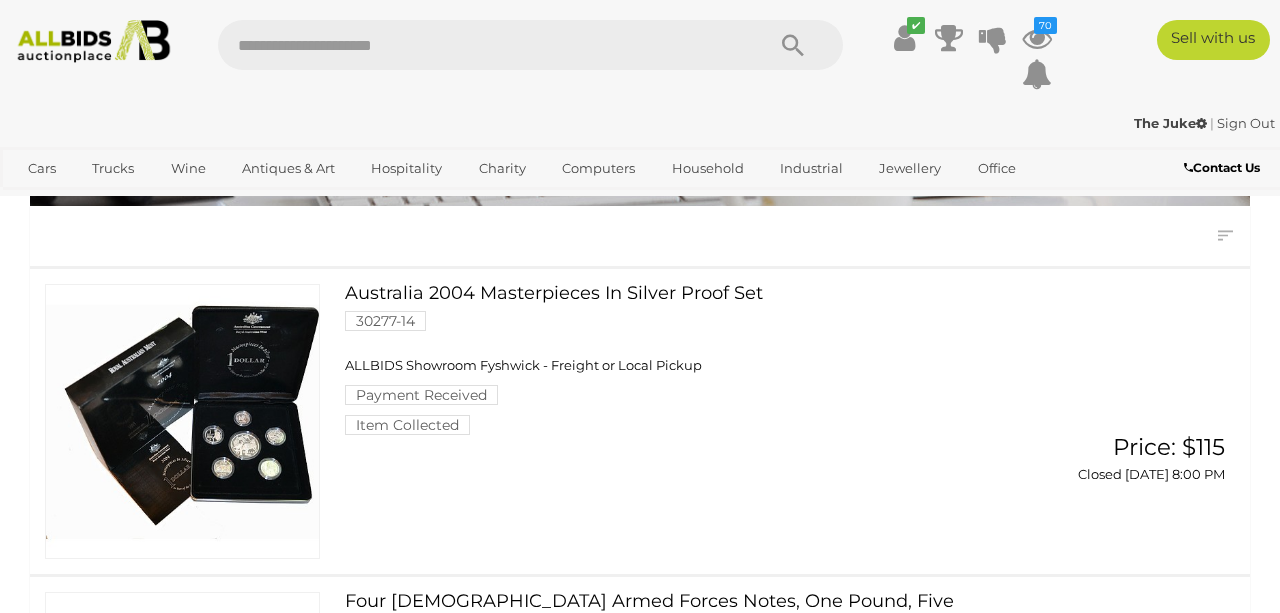 scroll, scrollTop: 174, scrollLeft: 0, axis: vertical 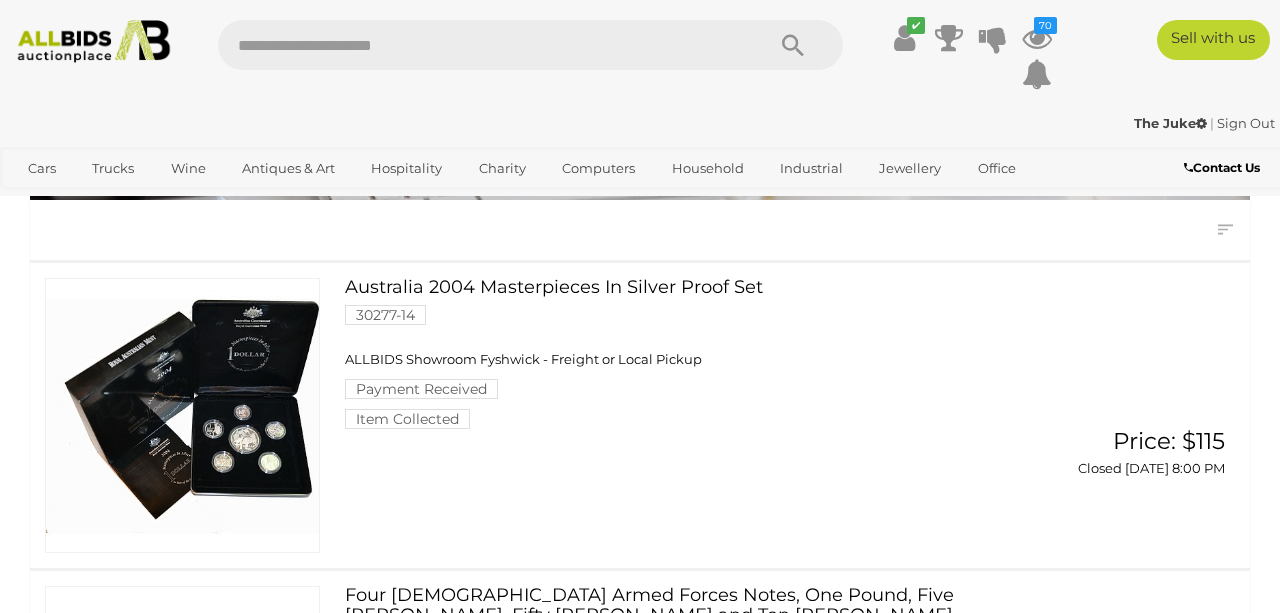 click at bounding box center [182, 415] 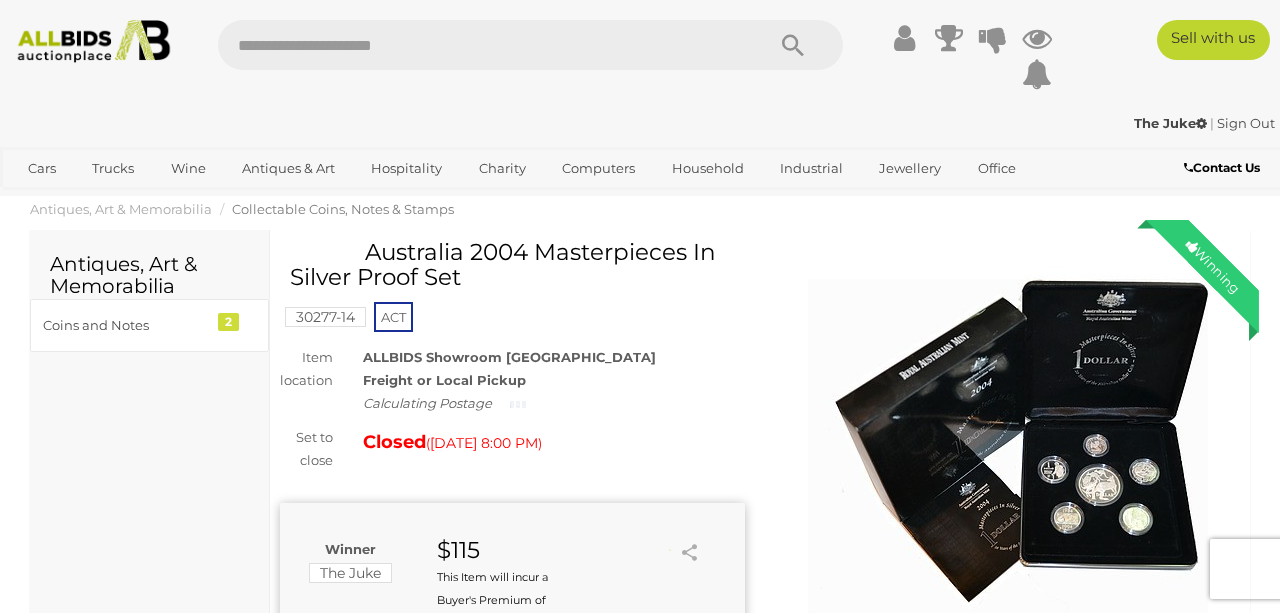 scroll, scrollTop: 0, scrollLeft: 0, axis: both 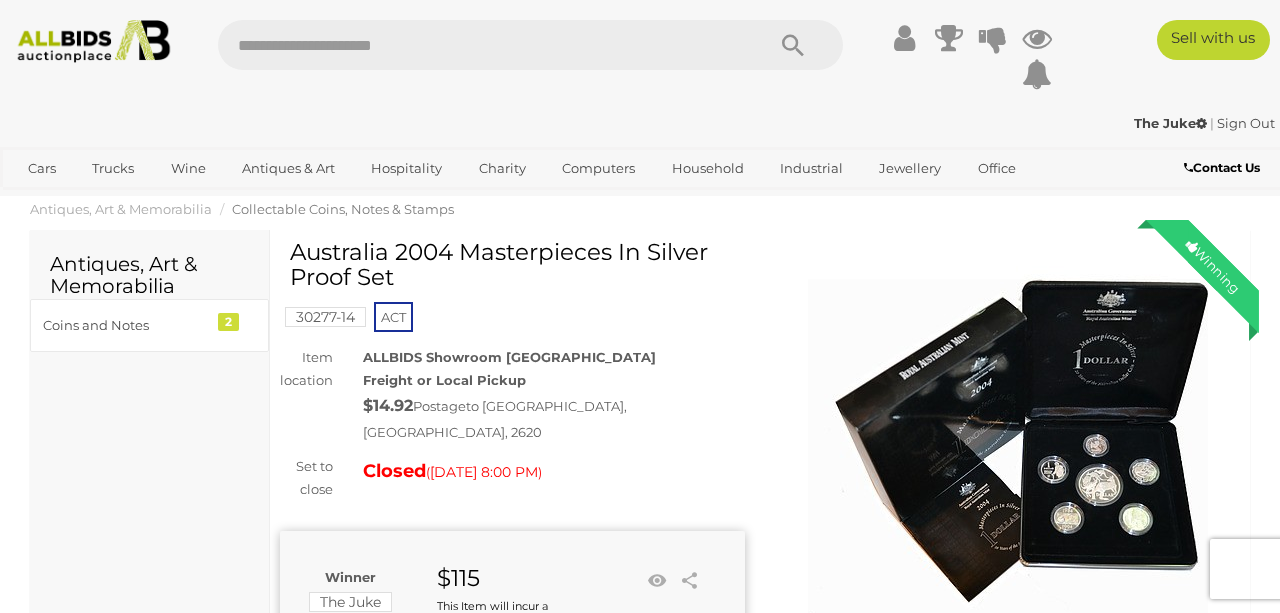 click at bounding box center [1008, 450] 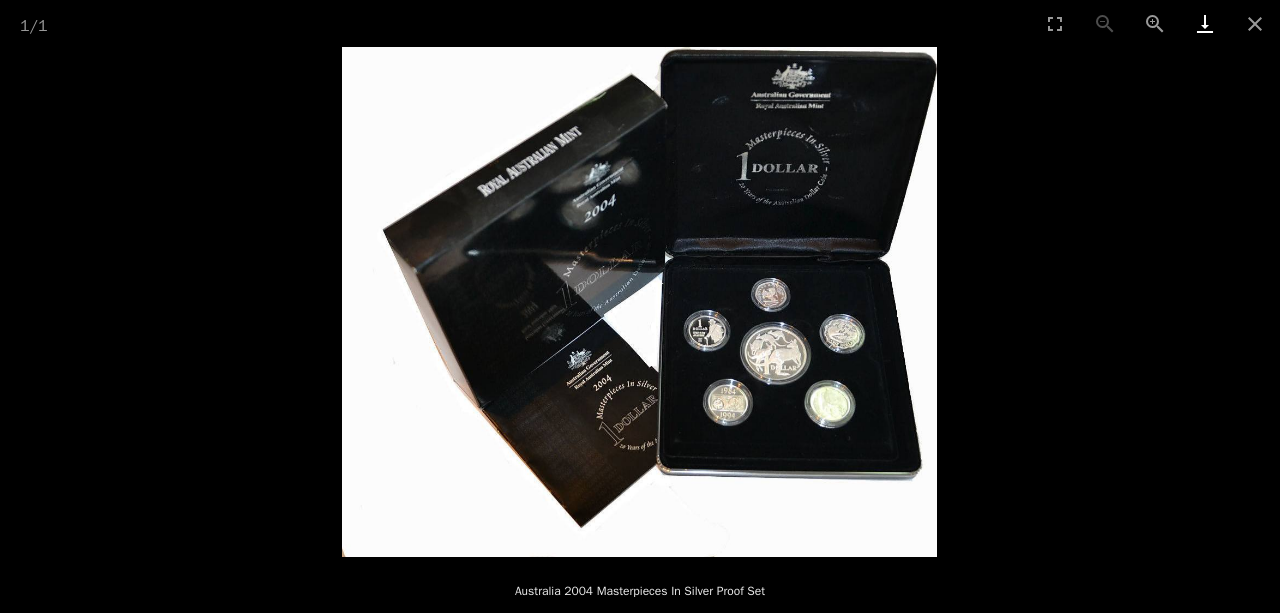 click at bounding box center [1205, 23] 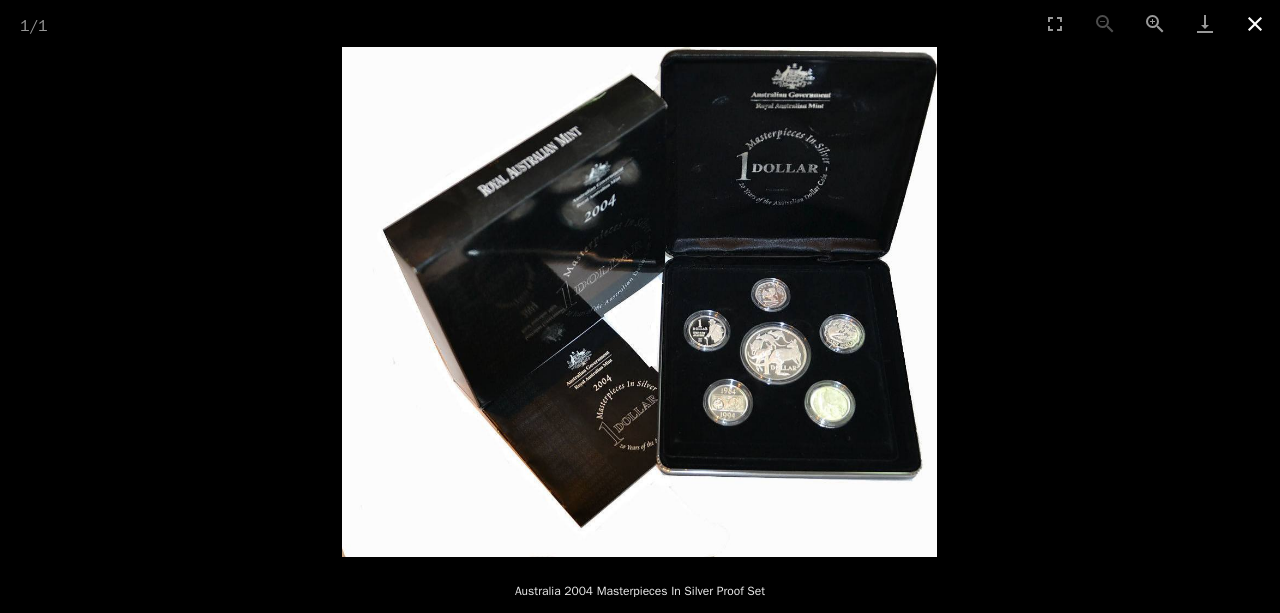 click at bounding box center [1255, 23] 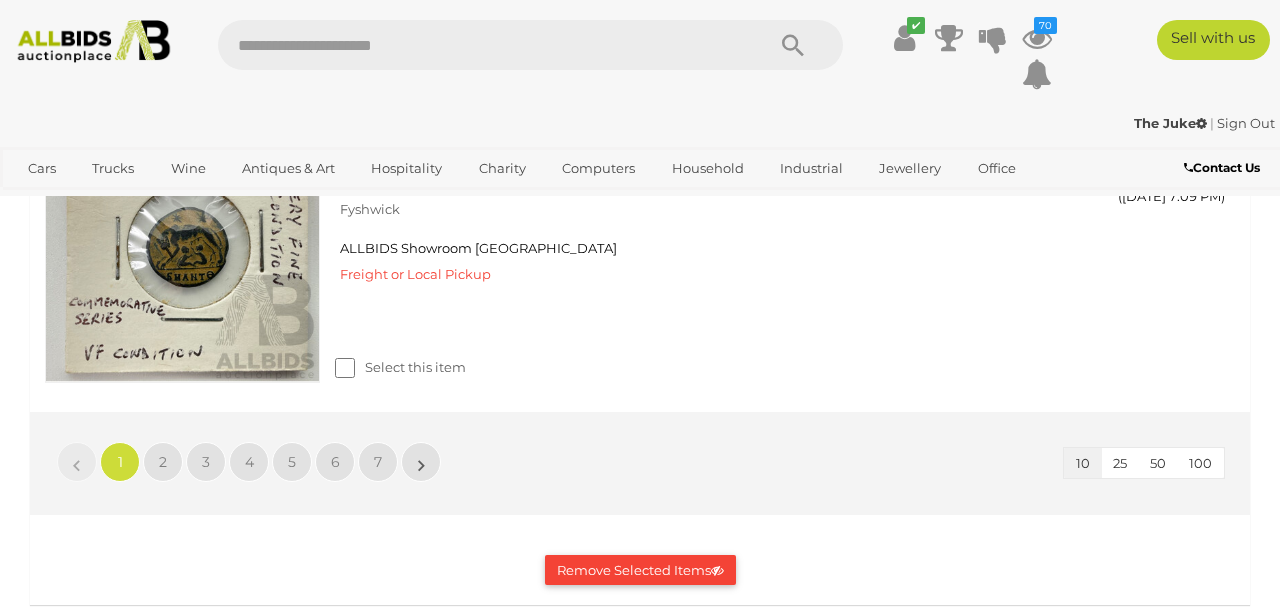 scroll, scrollTop: 3322, scrollLeft: 0, axis: vertical 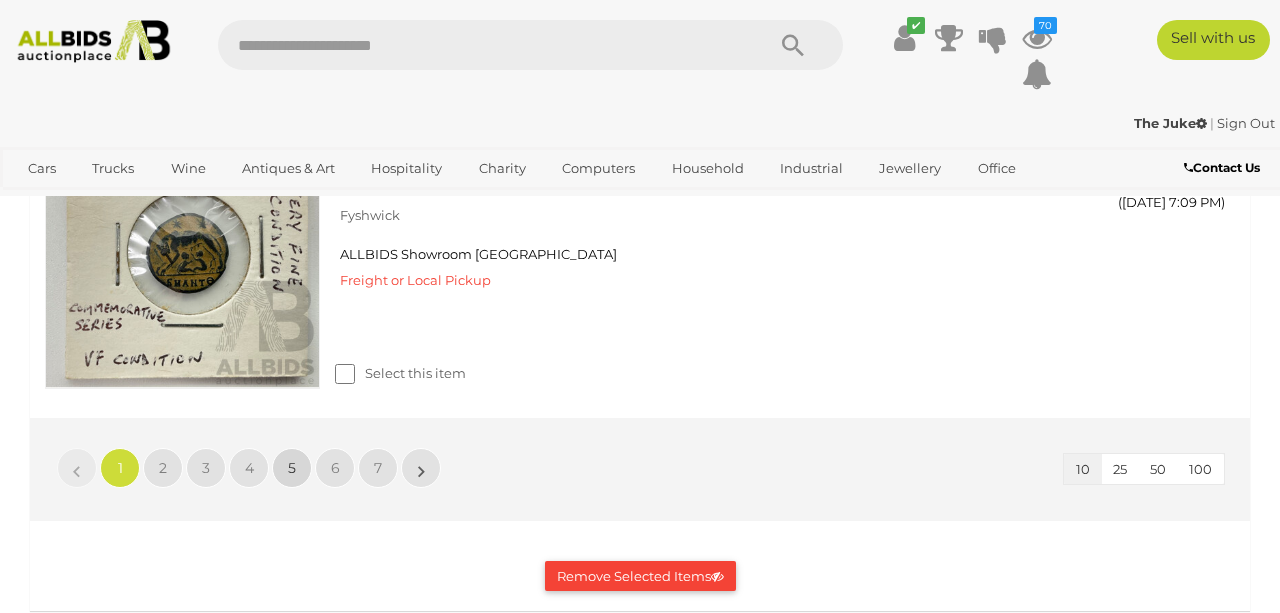 click on "5" at bounding box center (292, 468) 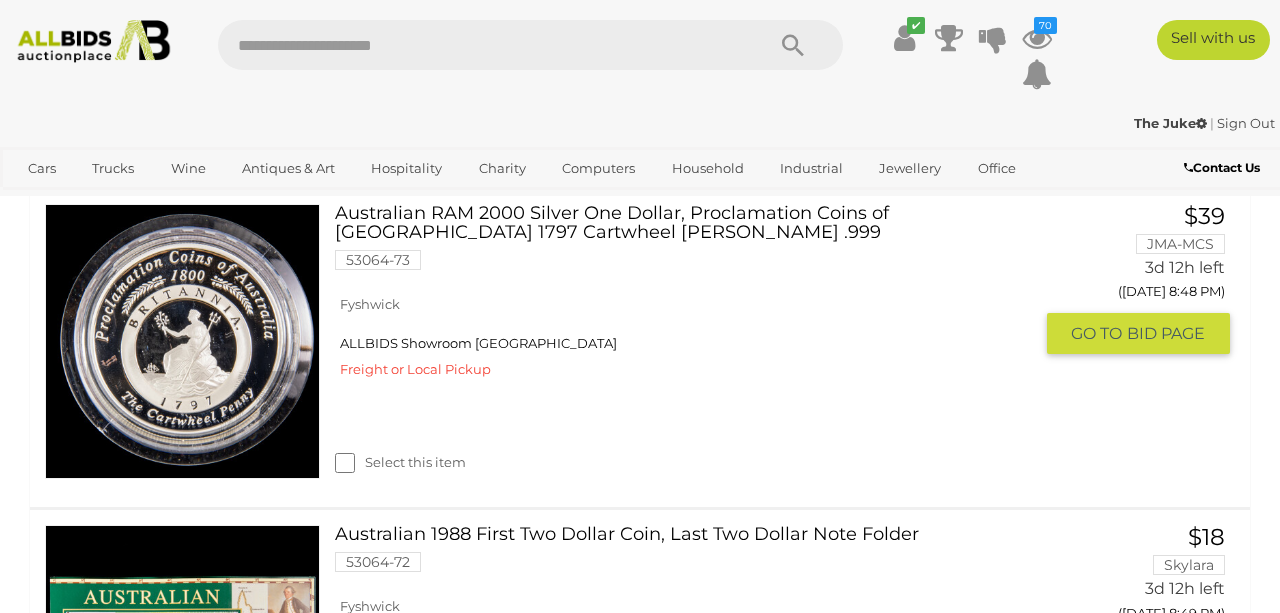 scroll, scrollTop: 1634, scrollLeft: 0, axis: vertical 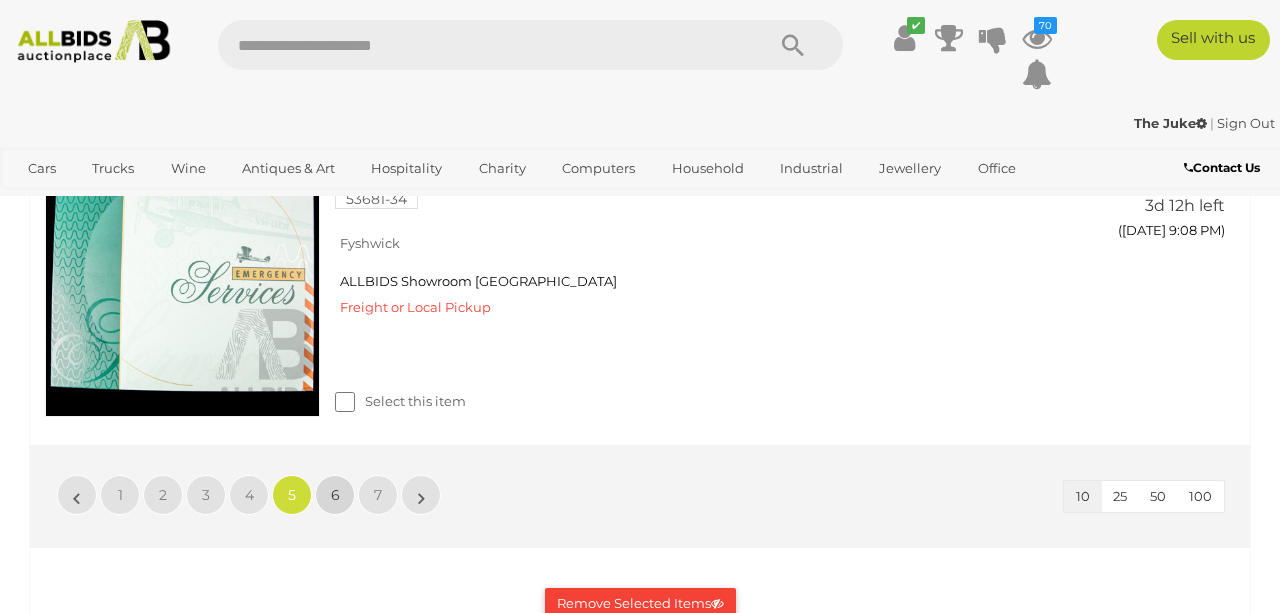 click on "6" at bounding box center (335, 495) 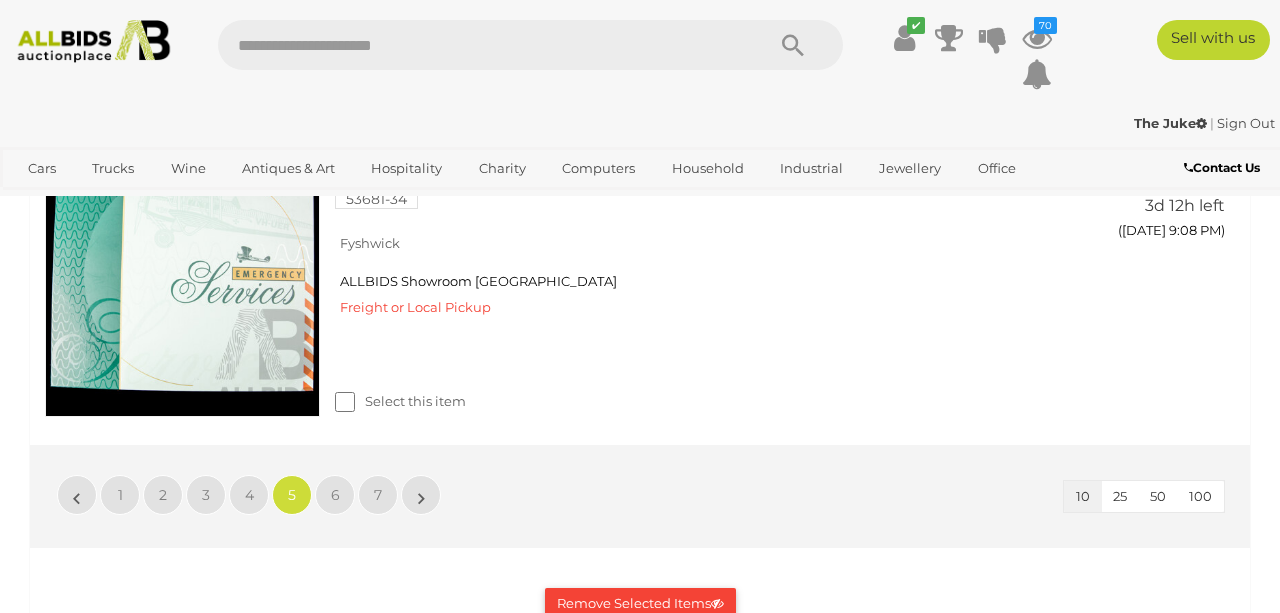 scroll, scrollTop: 1093, scrollLeft: 0, axis: vertical 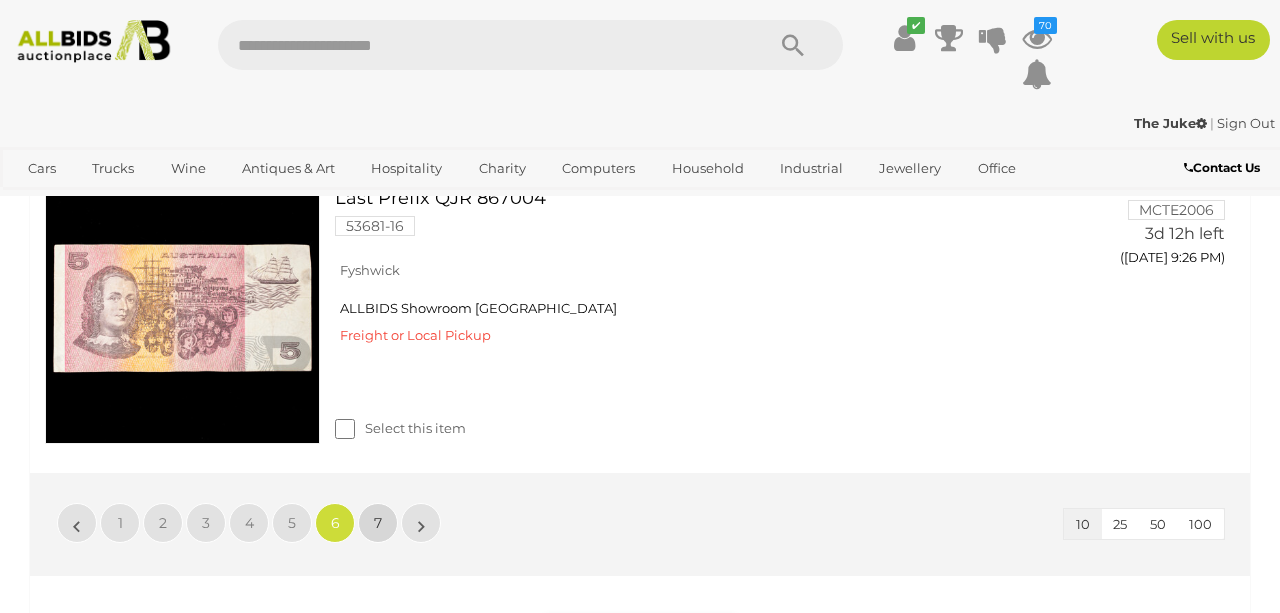 click on "7" at bounding box center (378, 523) 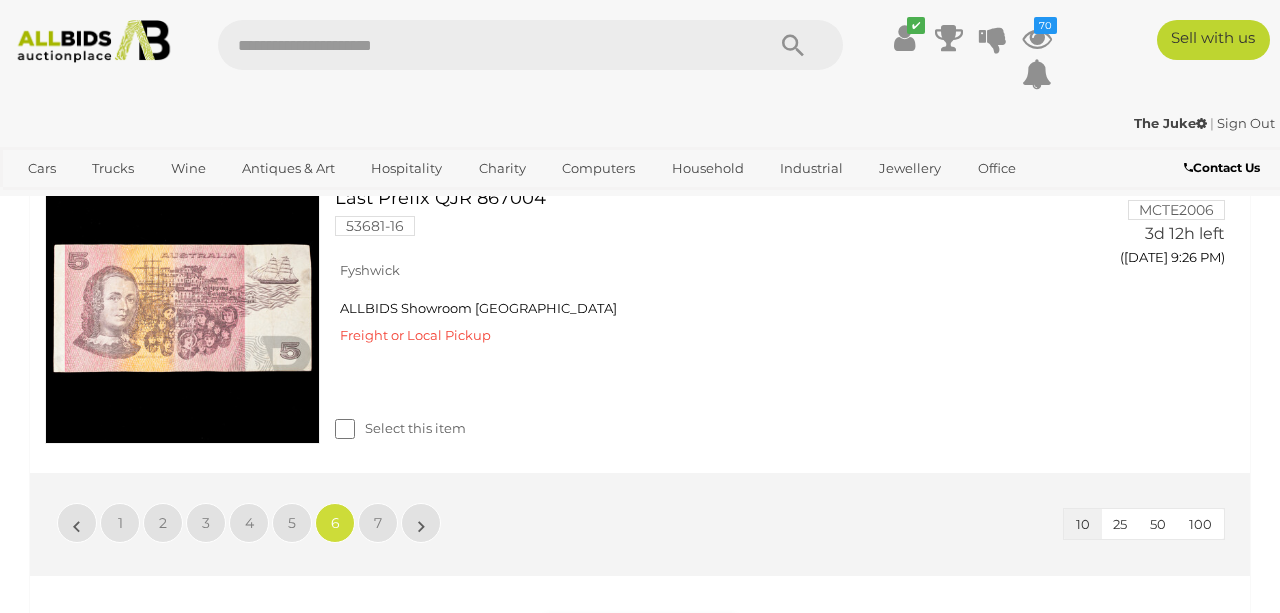 scroll, scrollTop: 1093, scrollLeft: 0, axis: vertical 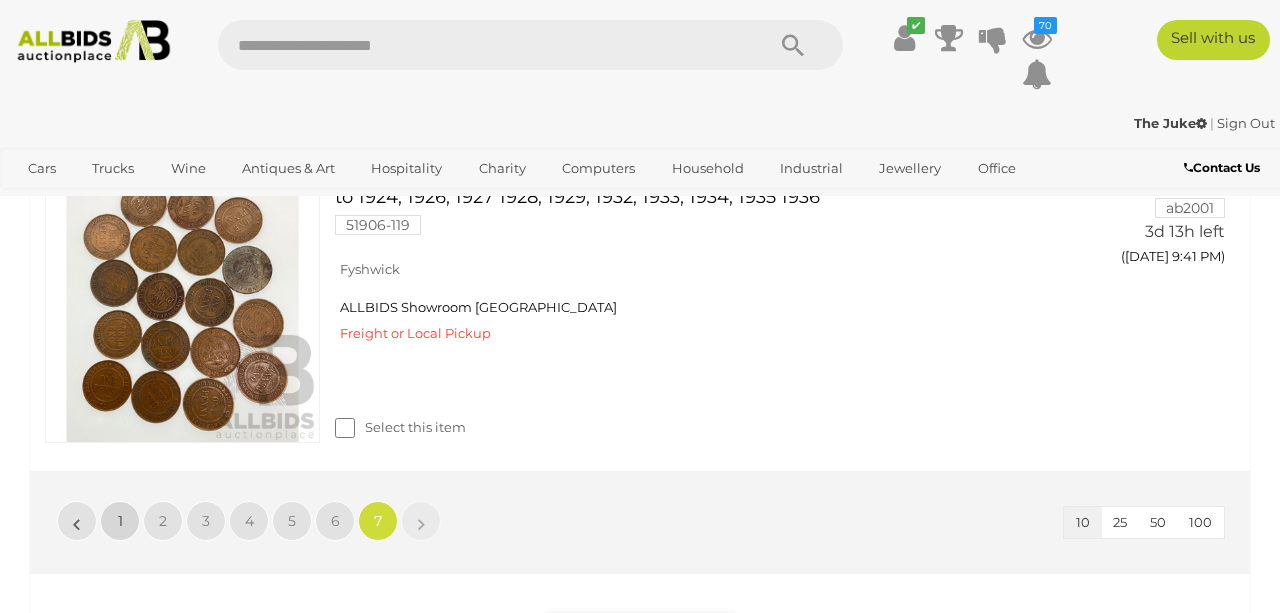 click on "1" at bounding box center (120, 521) 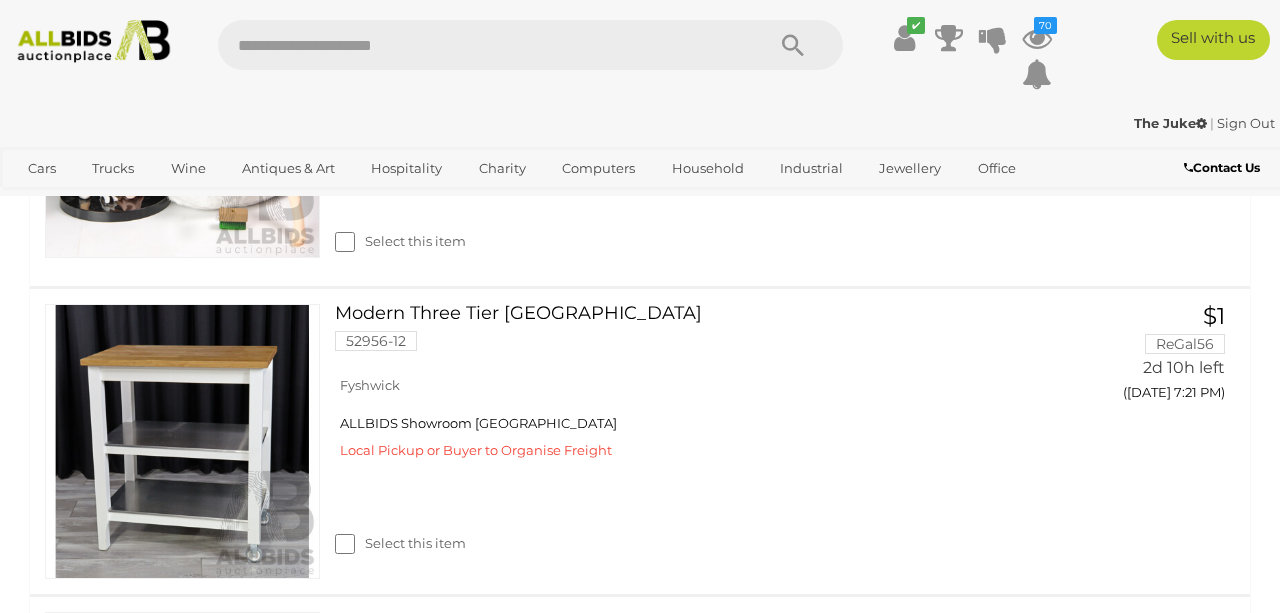 scroll, scrollTop: 1260, scrollLeft: 0, axis: vertical 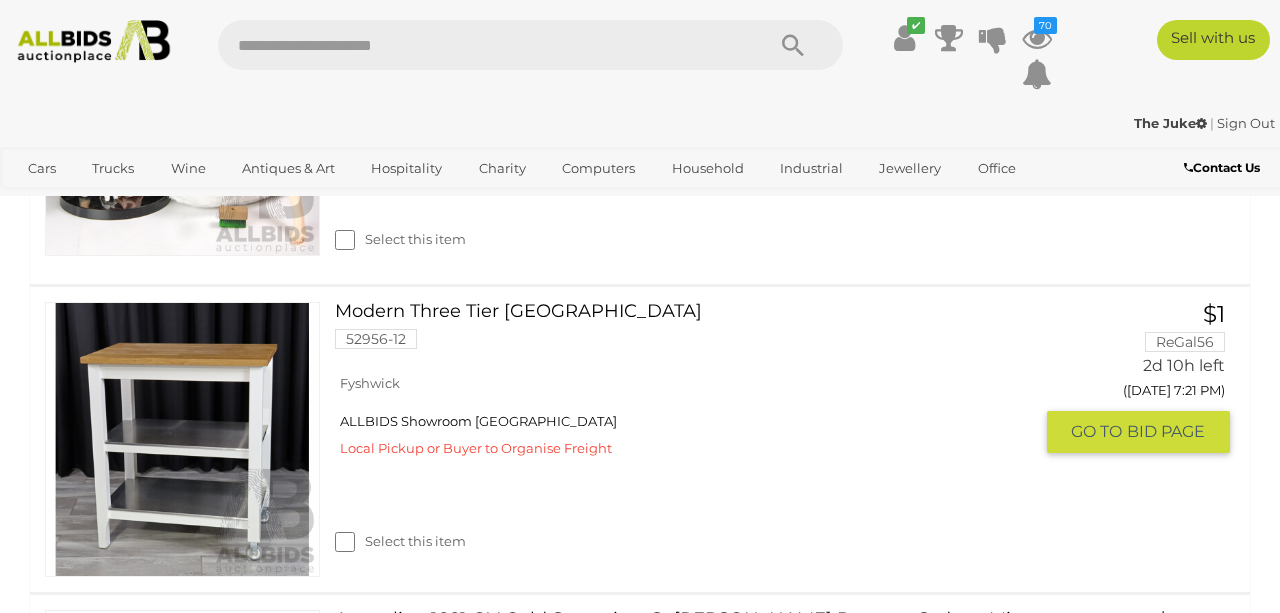 click at bounding box center (182, 439) 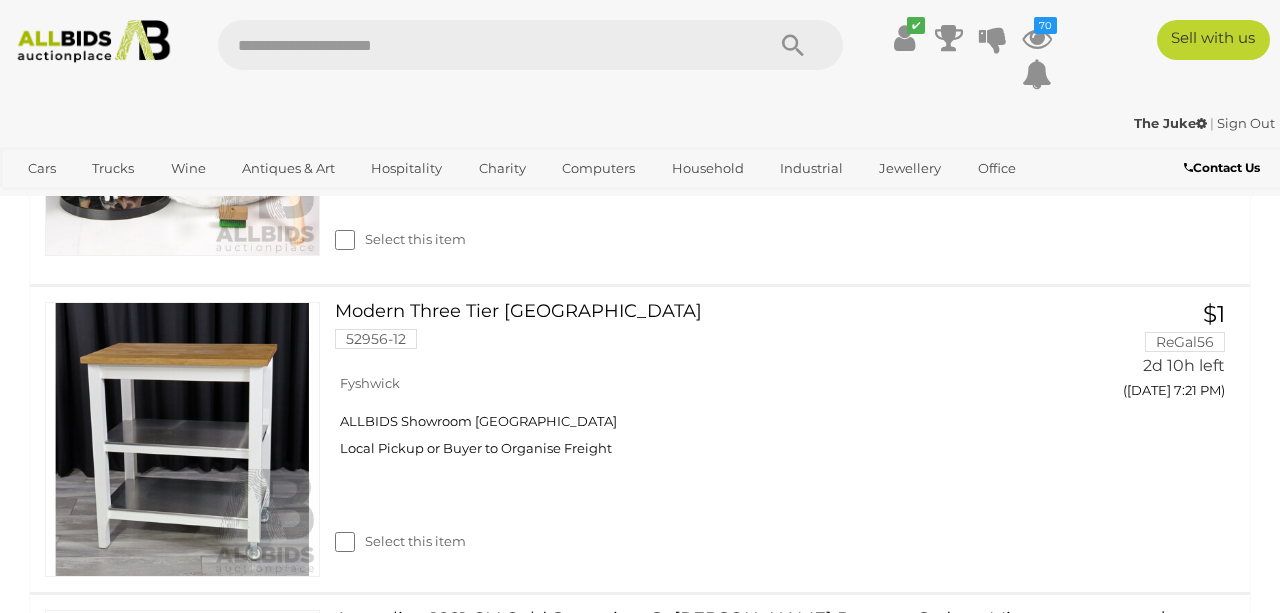 click at bounding box center [481, 45] 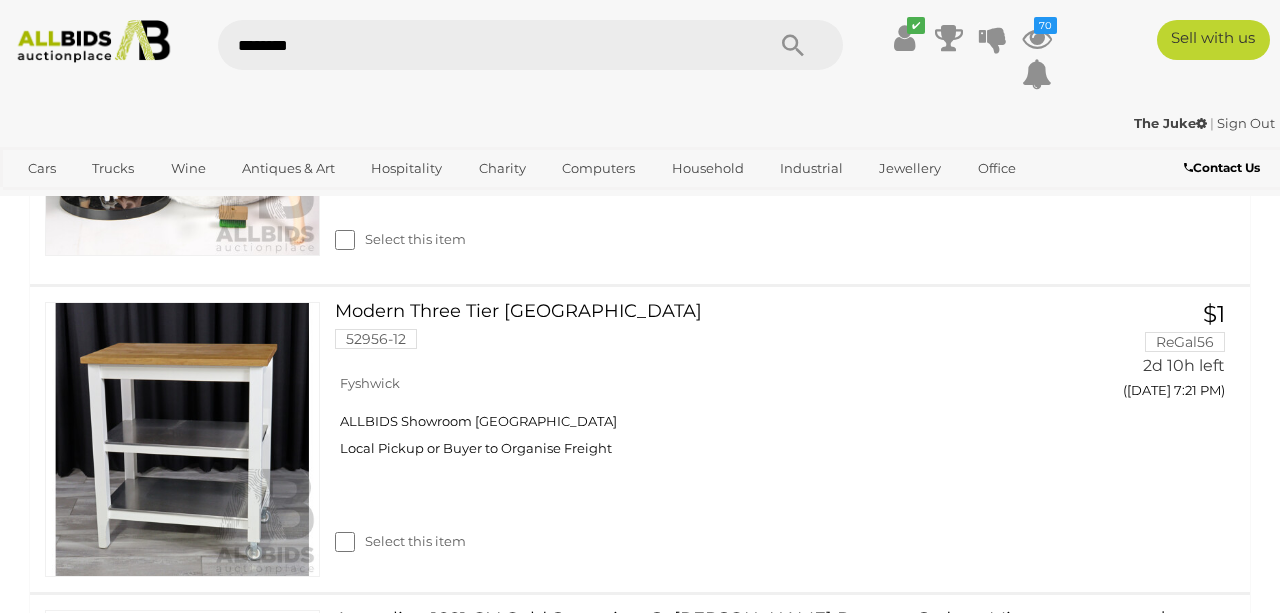 type on "********" 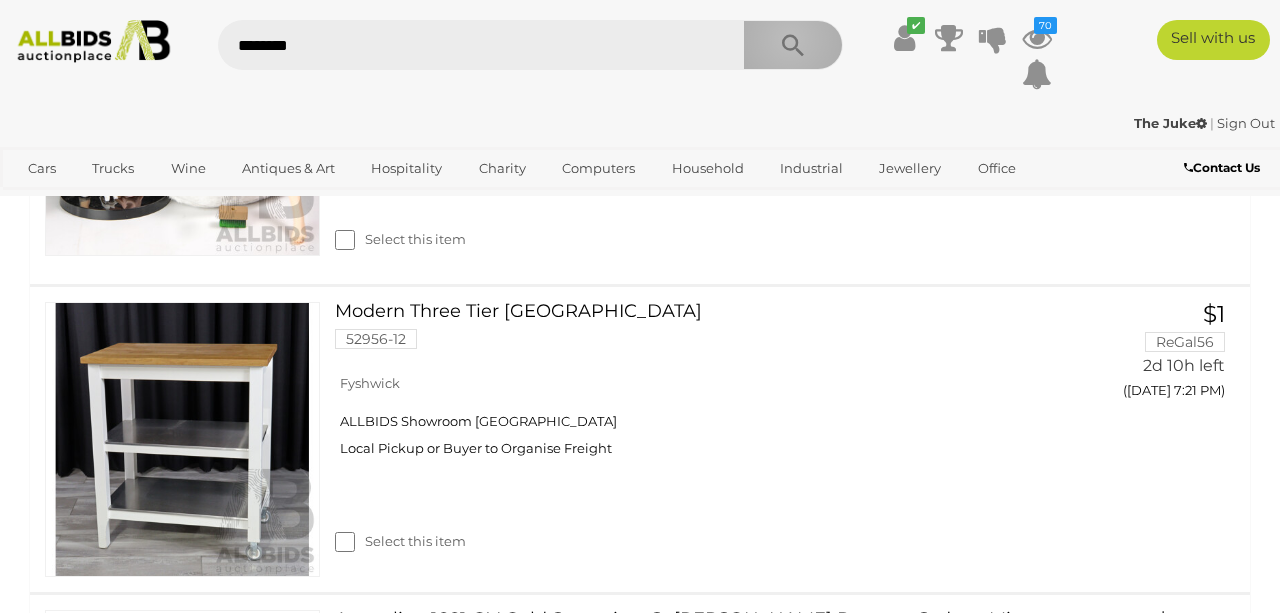 click at bounding box center (793, 46) 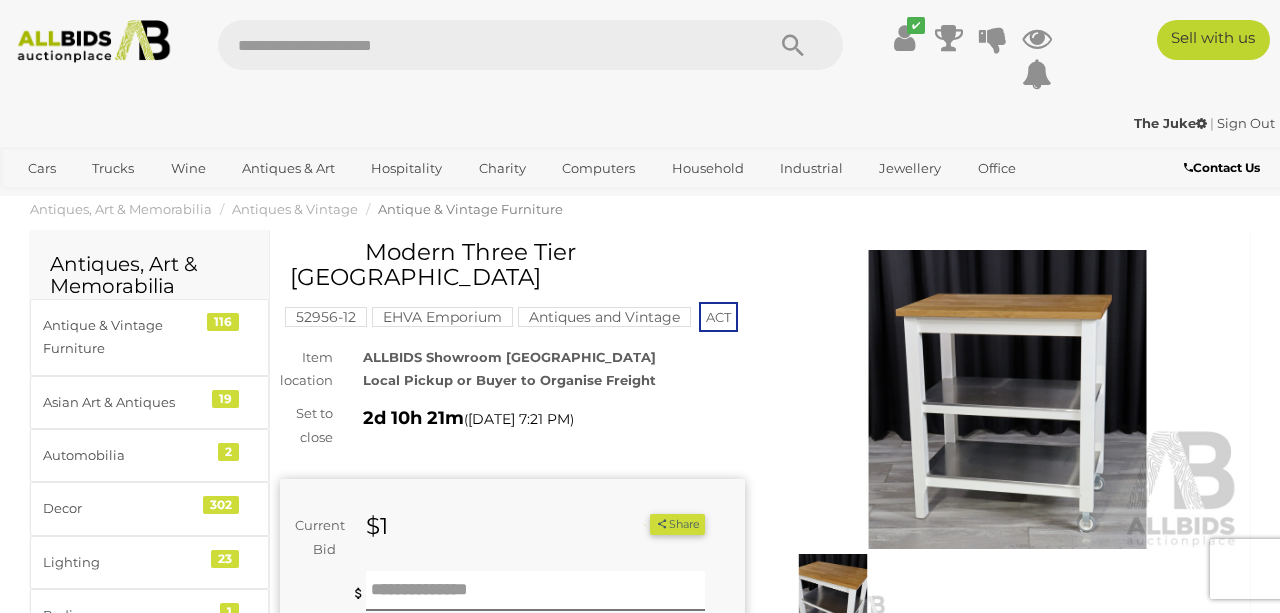 scroll, scrollTop: 0, scrollLeft: 0, axis: both 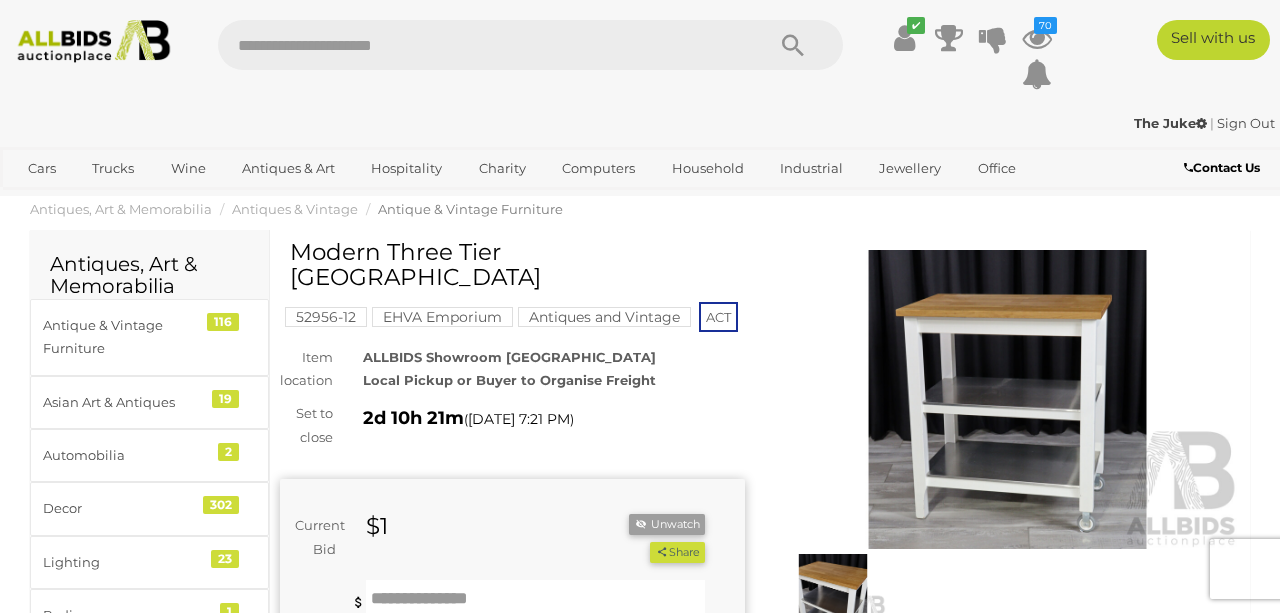 click at bounding box center (1007, 400) 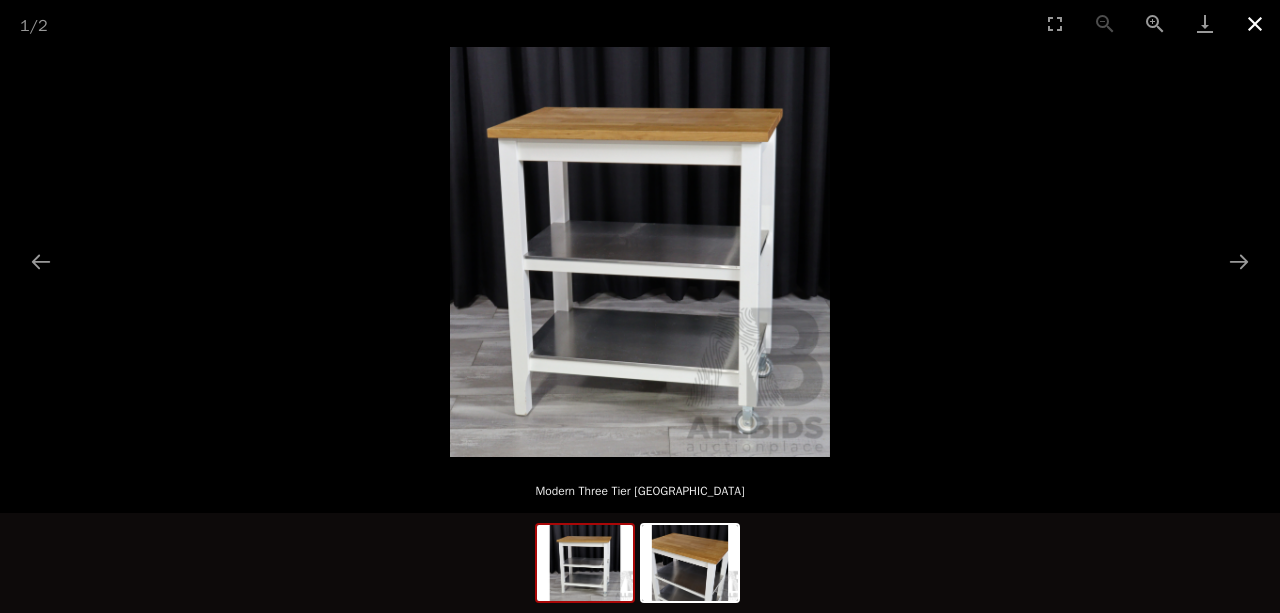 click at bounding box center (1255, 23) 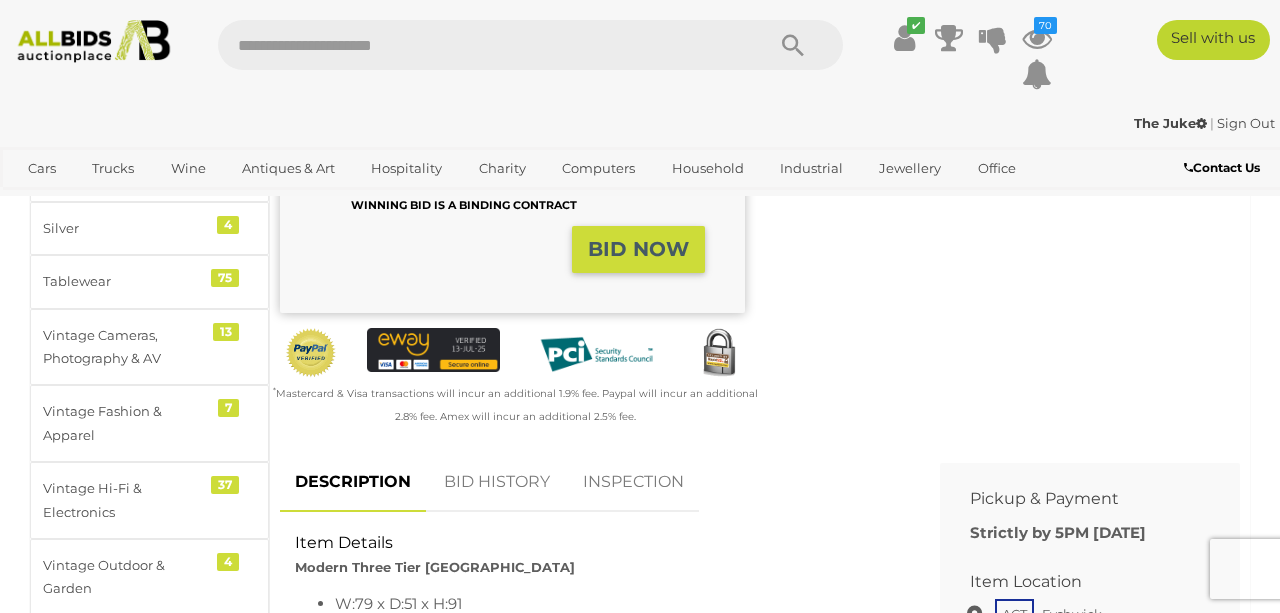 scroll, scrollTop: 179, scrollLeft: 0, axis: vertical 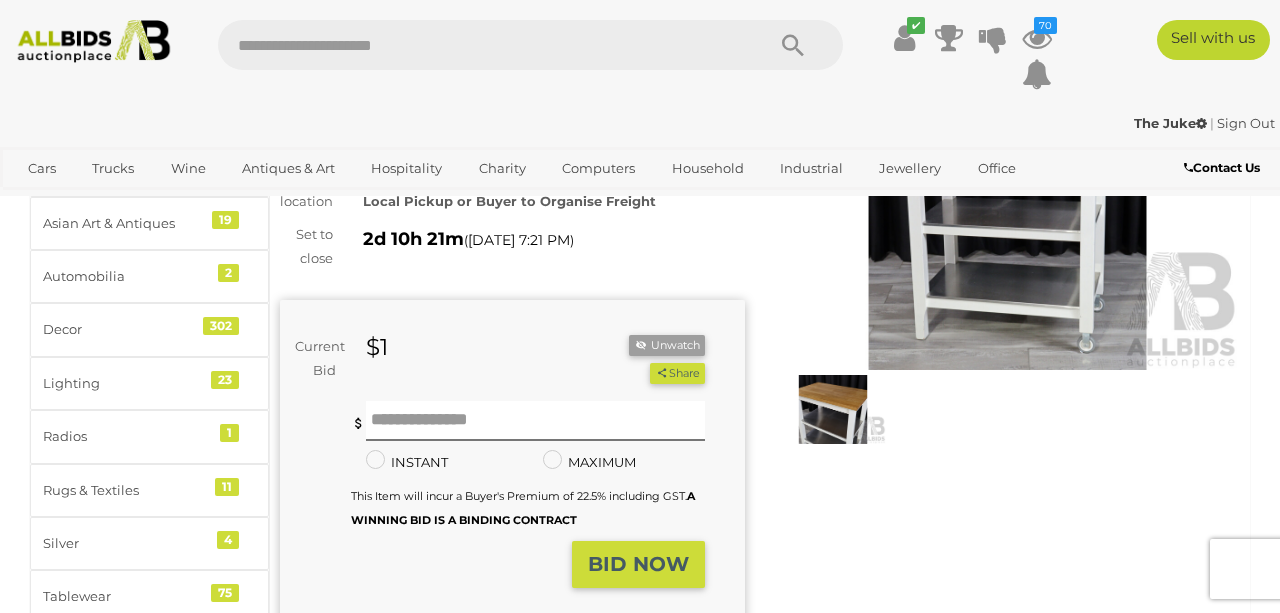 click at bounding box center [1007, 221] 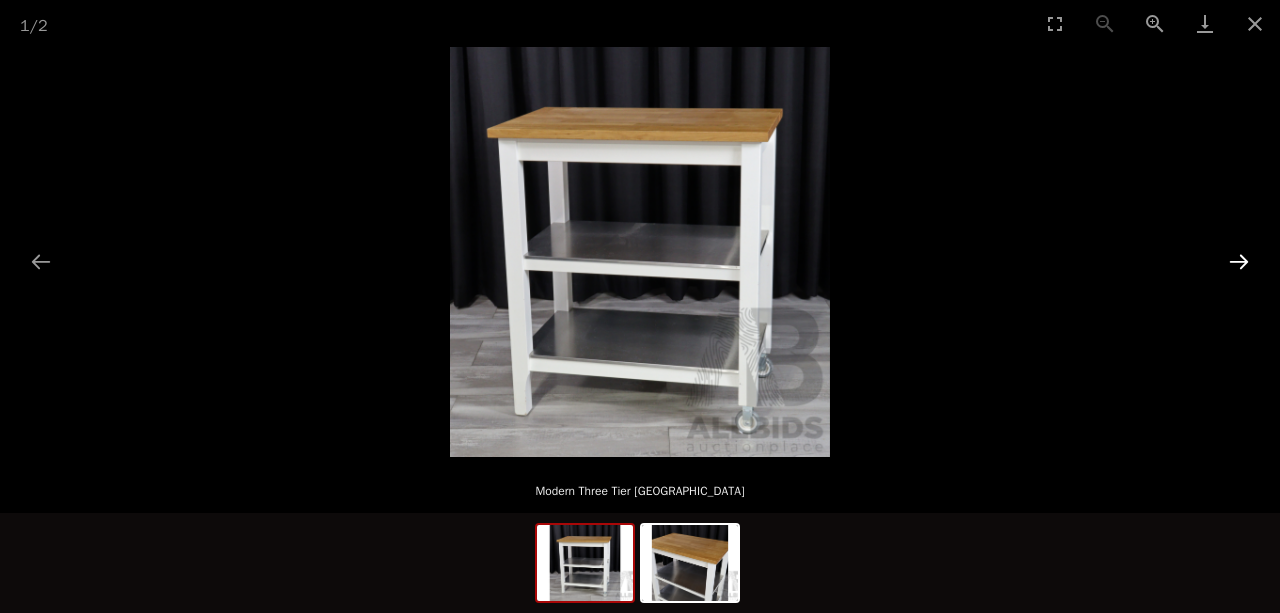 click at bounding box center [1239, 261] 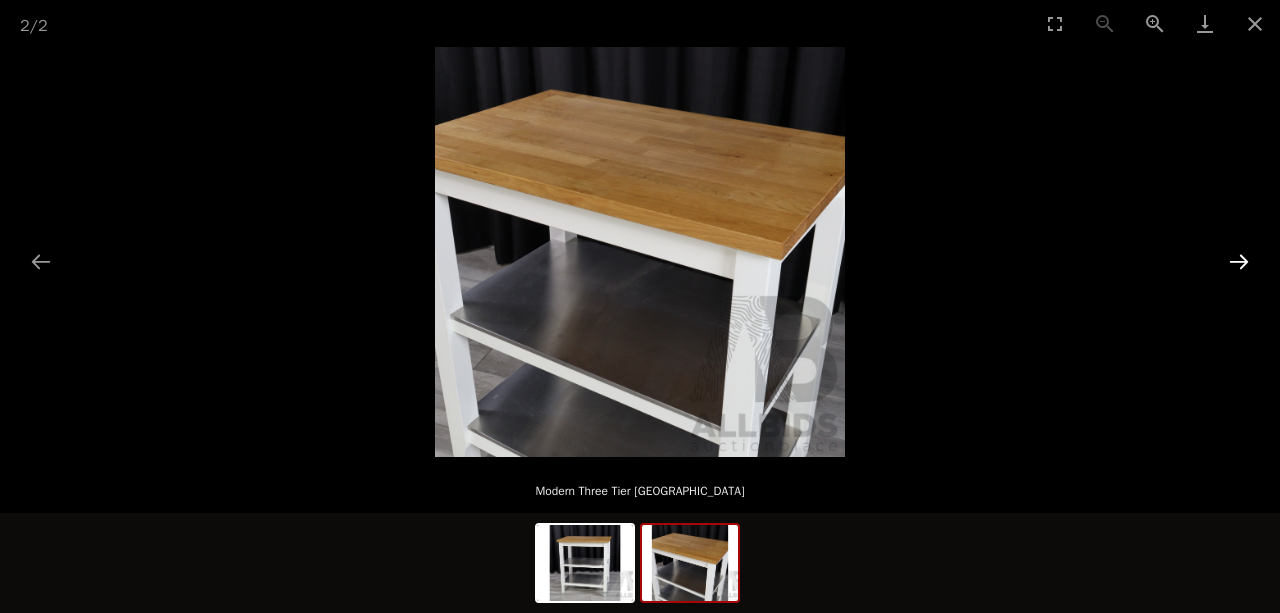 click at bounding box center [1239, 261] 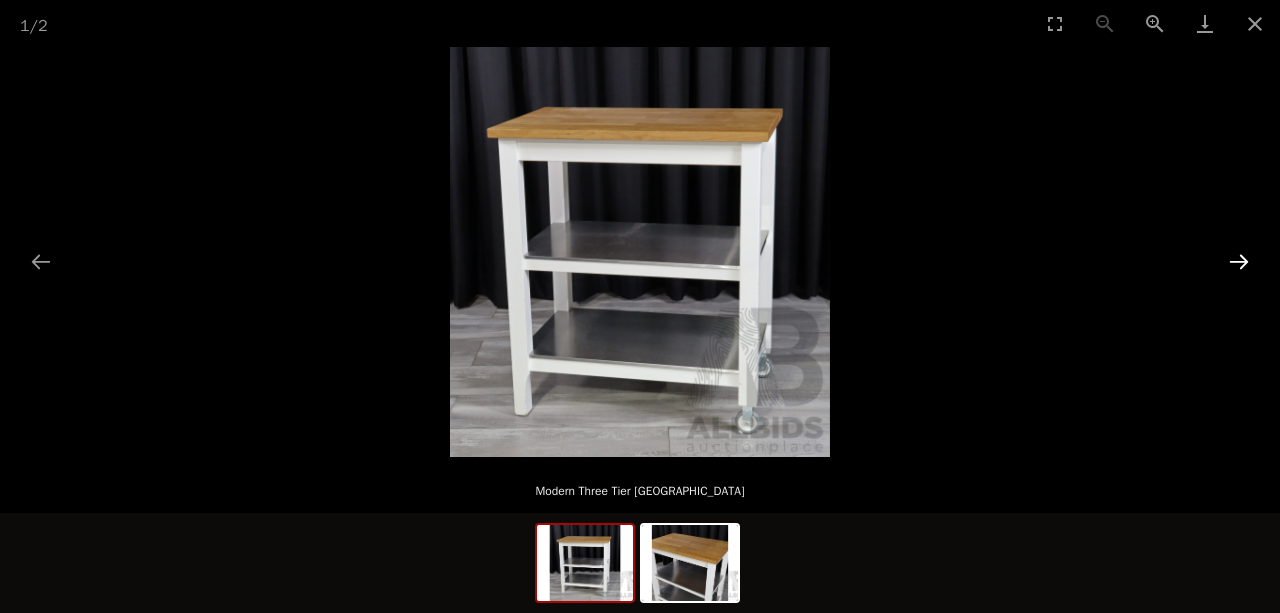 click at bounding box center (1239, 261) 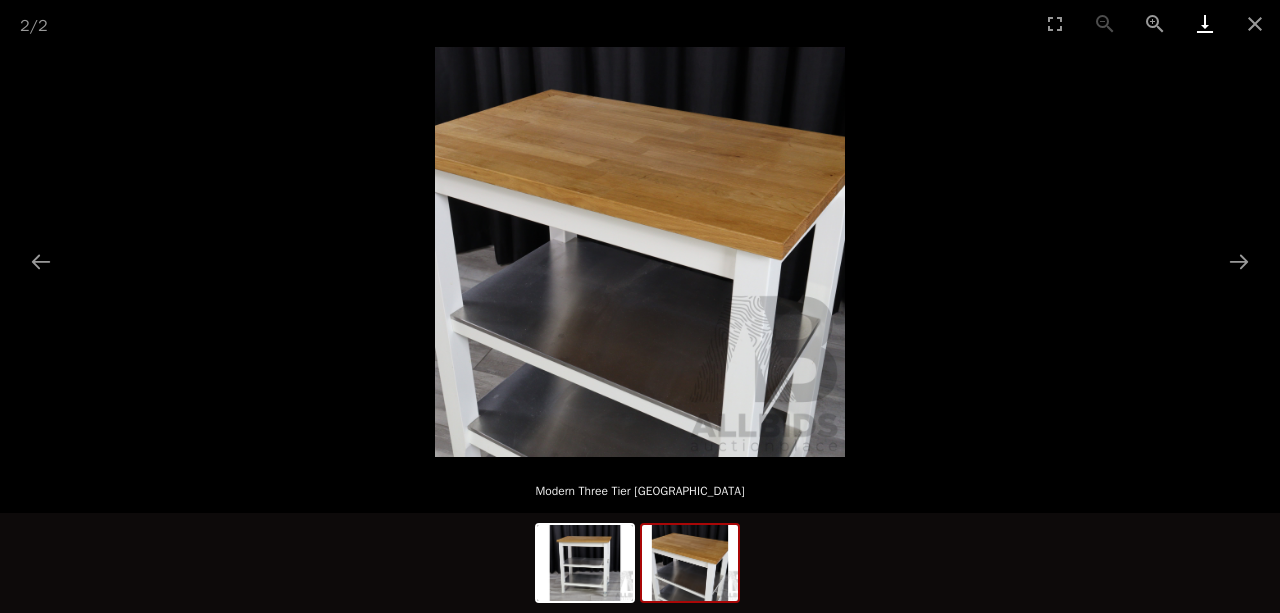 click at bounding box center (1205, 23) 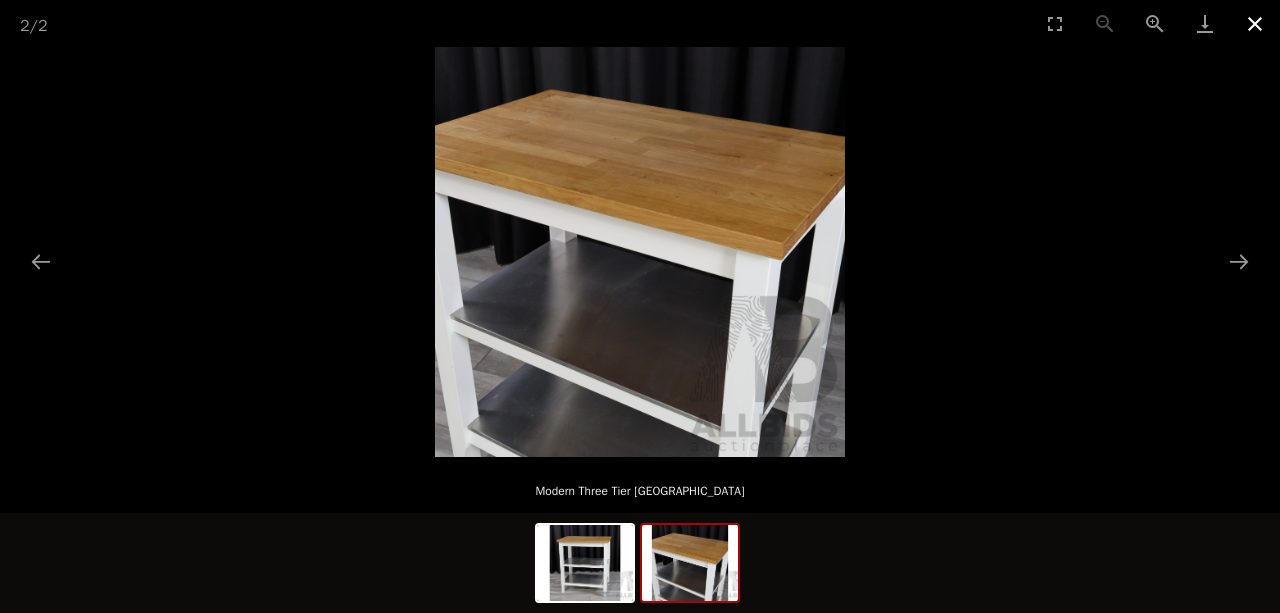 click at bounding box center (1255, 23) 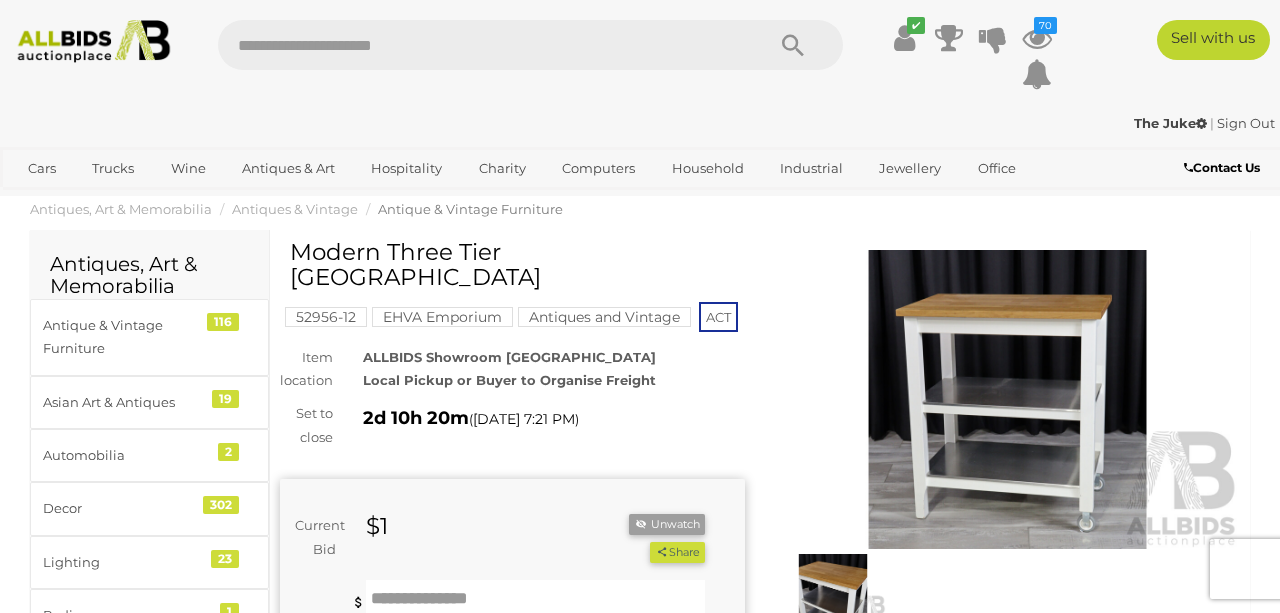 scroll, scrollTop: 0, scrollLeft: 0, axis: both 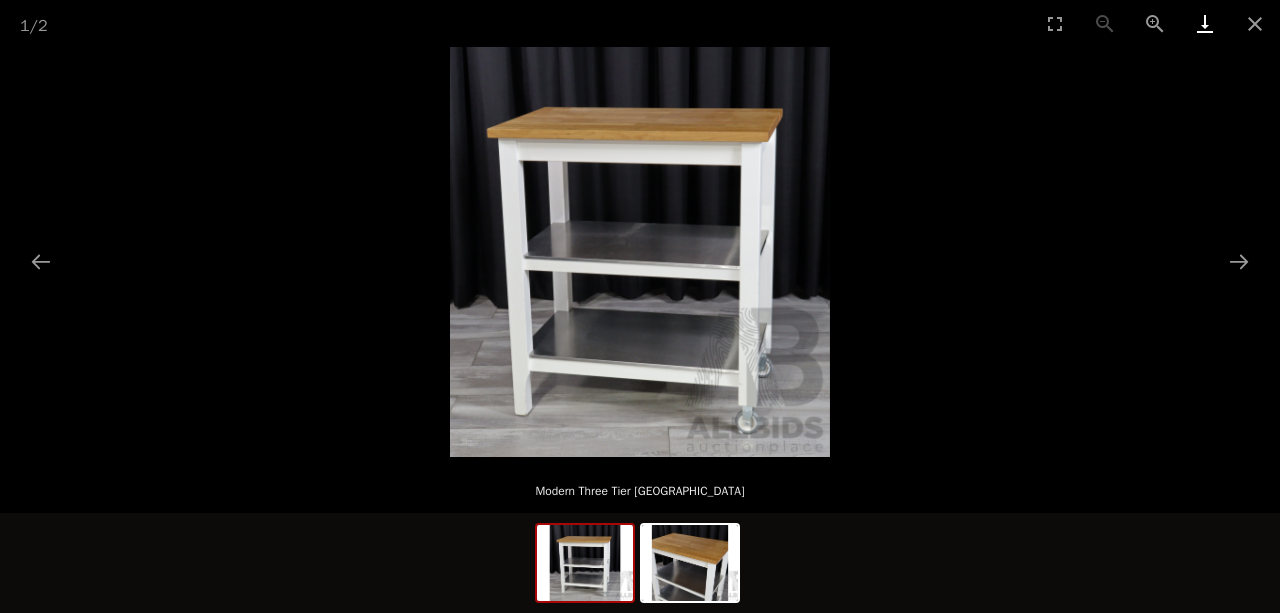 click at bounding box center [1205, 23] 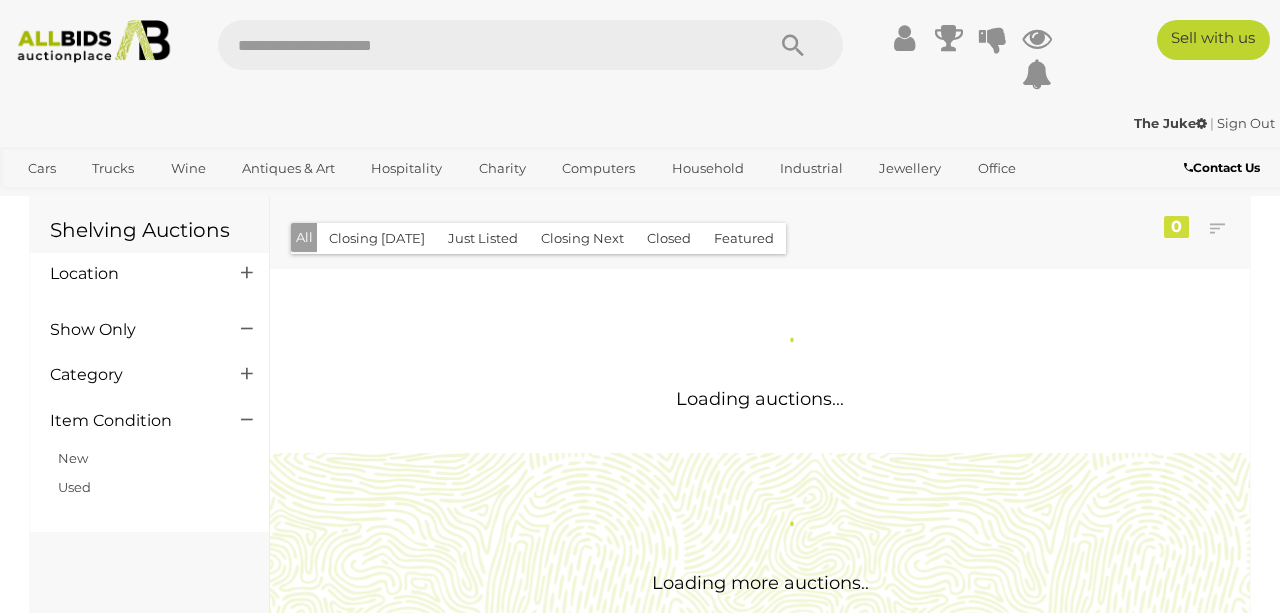 scroll, scrollTop: 0, scrollLeft: 0, axis: both 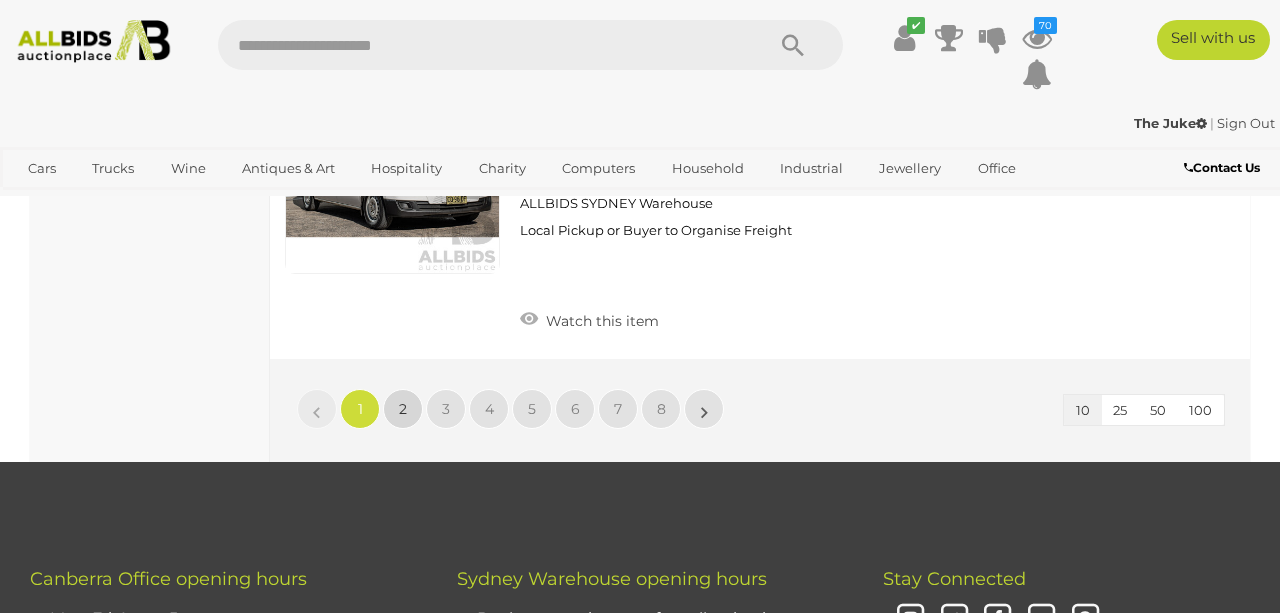 click on "2" at bounding box center [403, 409] 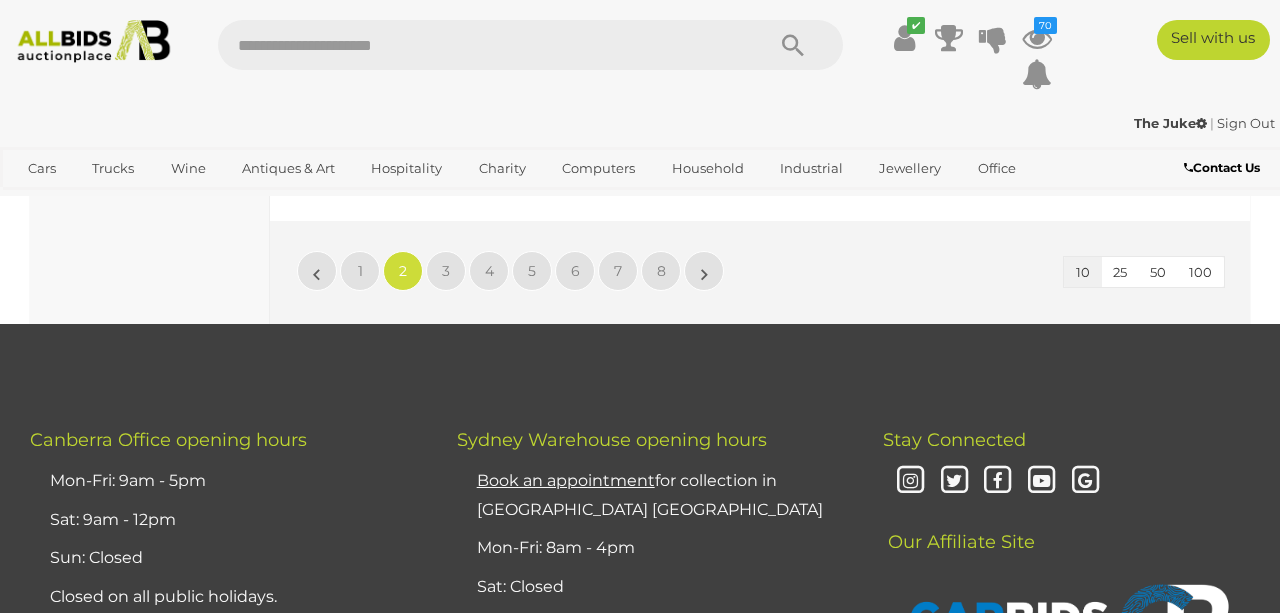 scroll, scrollTop: 3200, scrollLeft: 0, axis: vertical 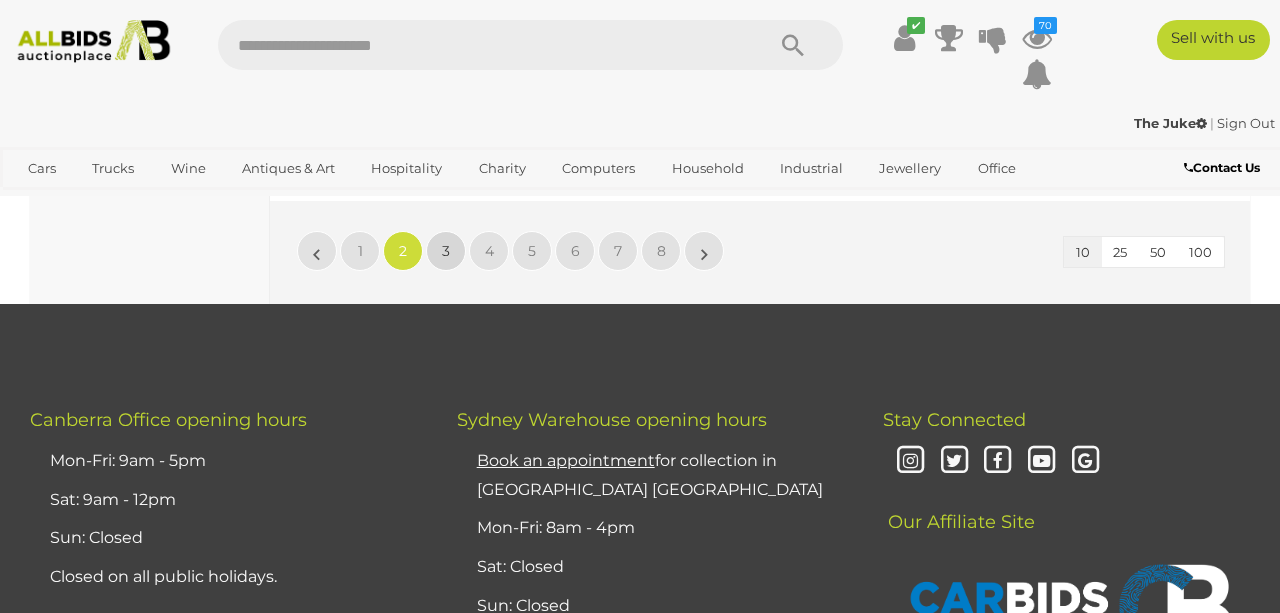 click on "3" at bounding box center [446, 251] 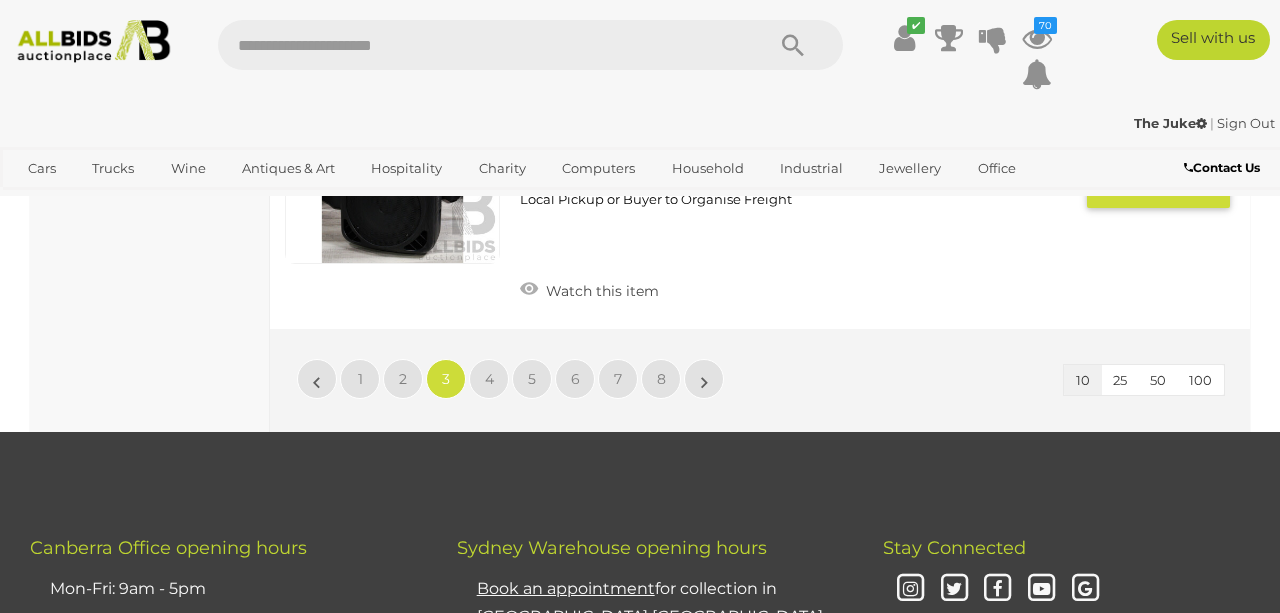 scroll, scrollTop: 3017, scrollLeft: 0, axis: vertical 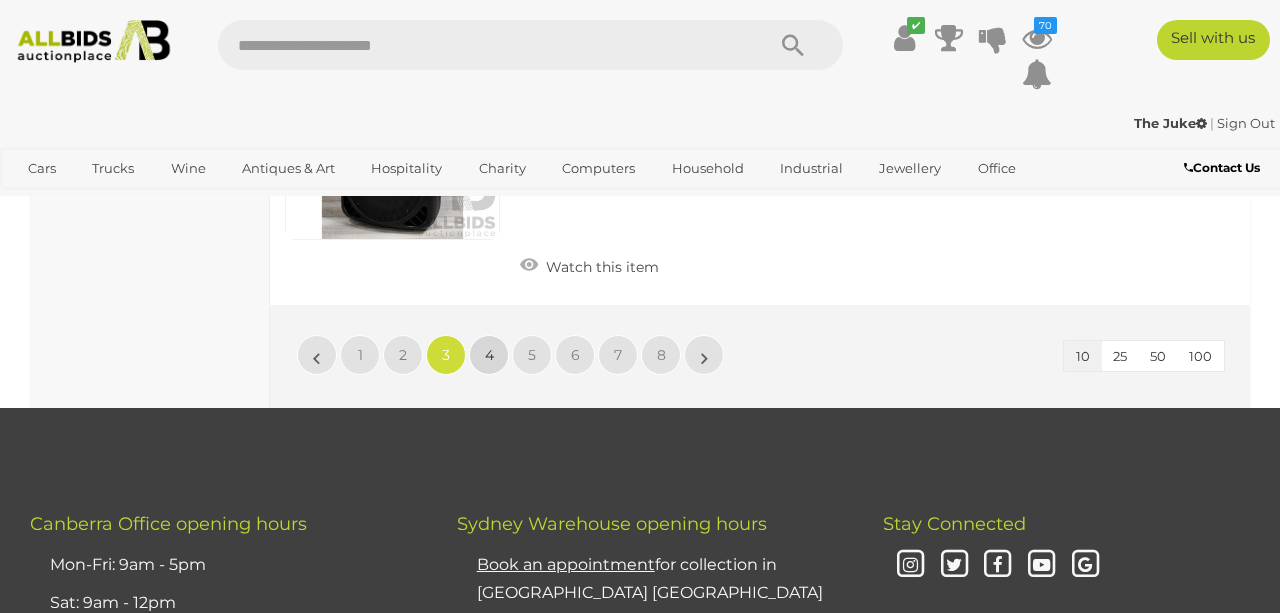click on "4" at bounding box center (489, 355) 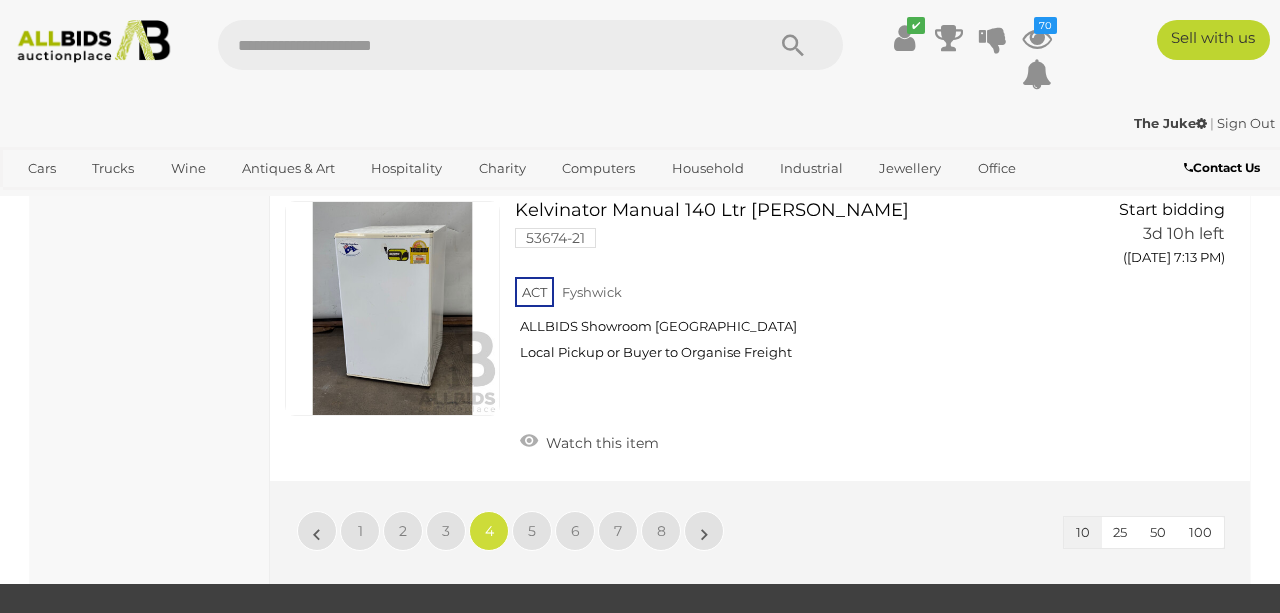 scroll, scrollTop: 2990, scrollLeft: 0, axis: vertical 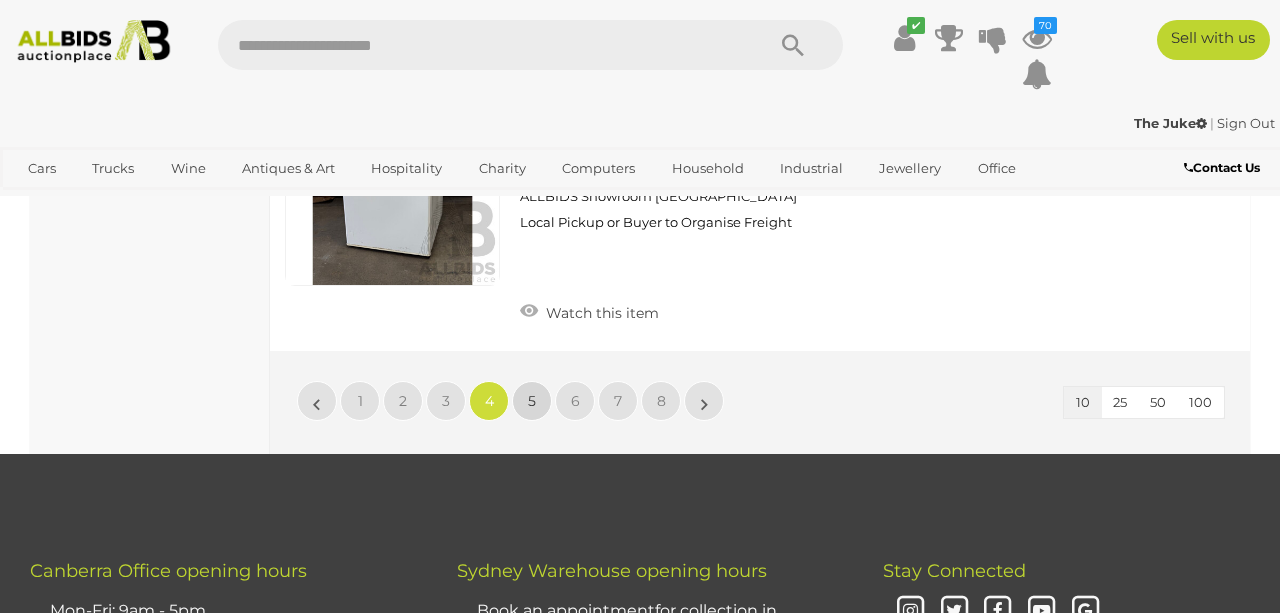 click on "5" at bounding box center (532, 401) 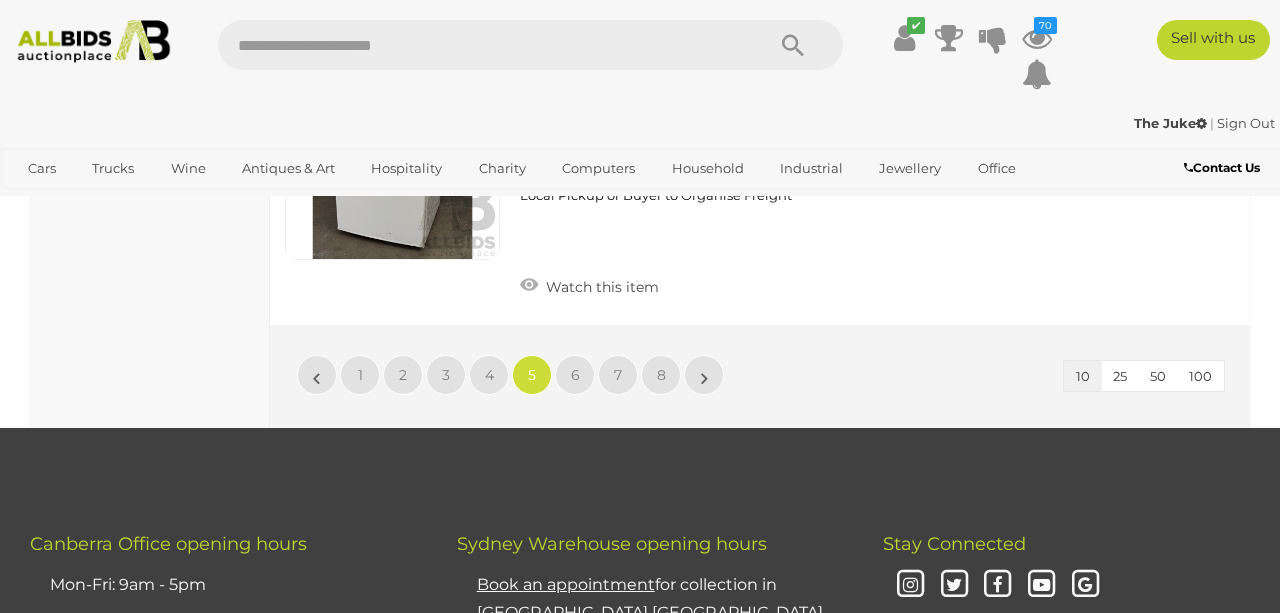 scroll, scrollTop: 3001, scrollLeft: 0, axis: vertical 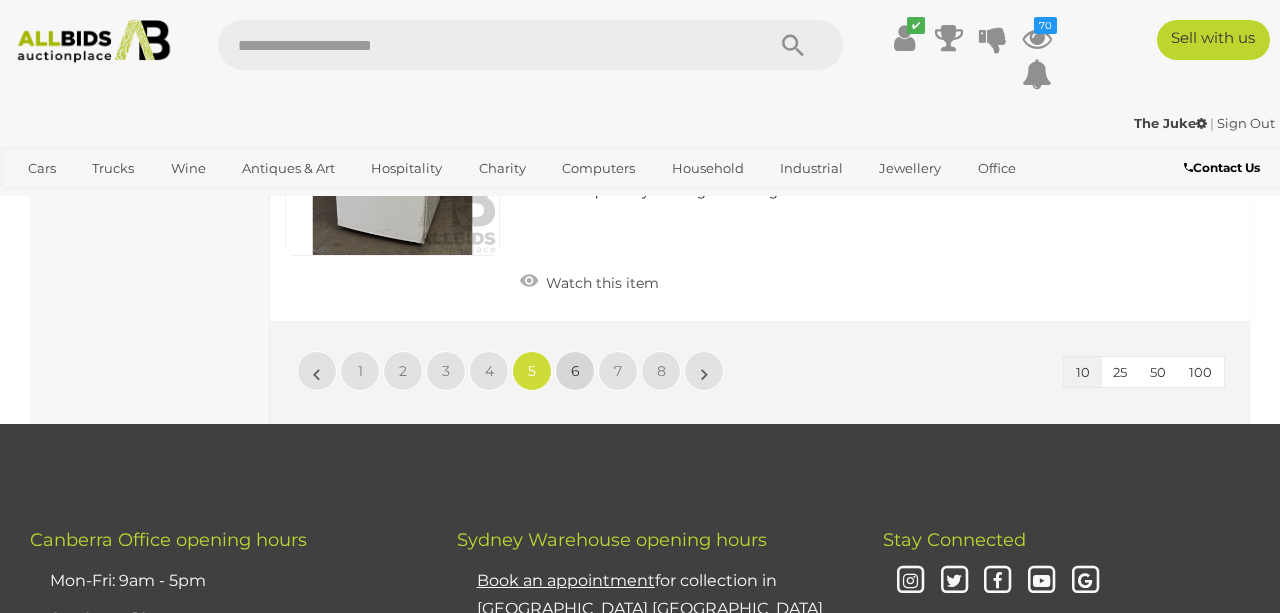 click on "6" at bounding box center [575, 371] 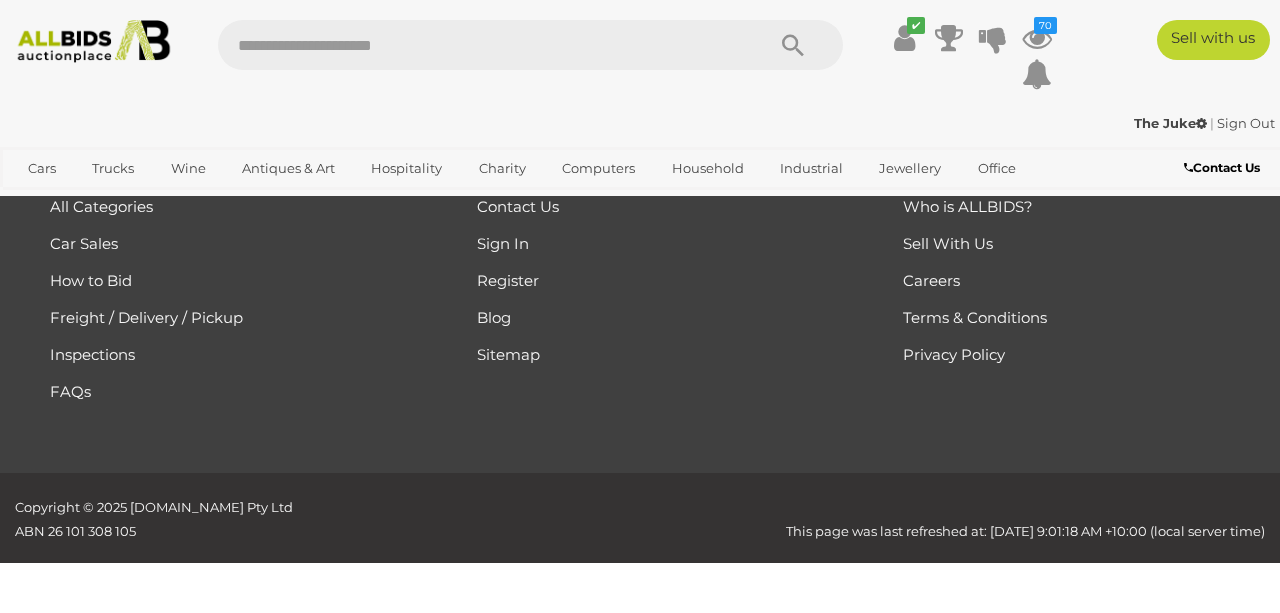 scroll, scrollTop: 0, scrollLeft: 0, axis: both 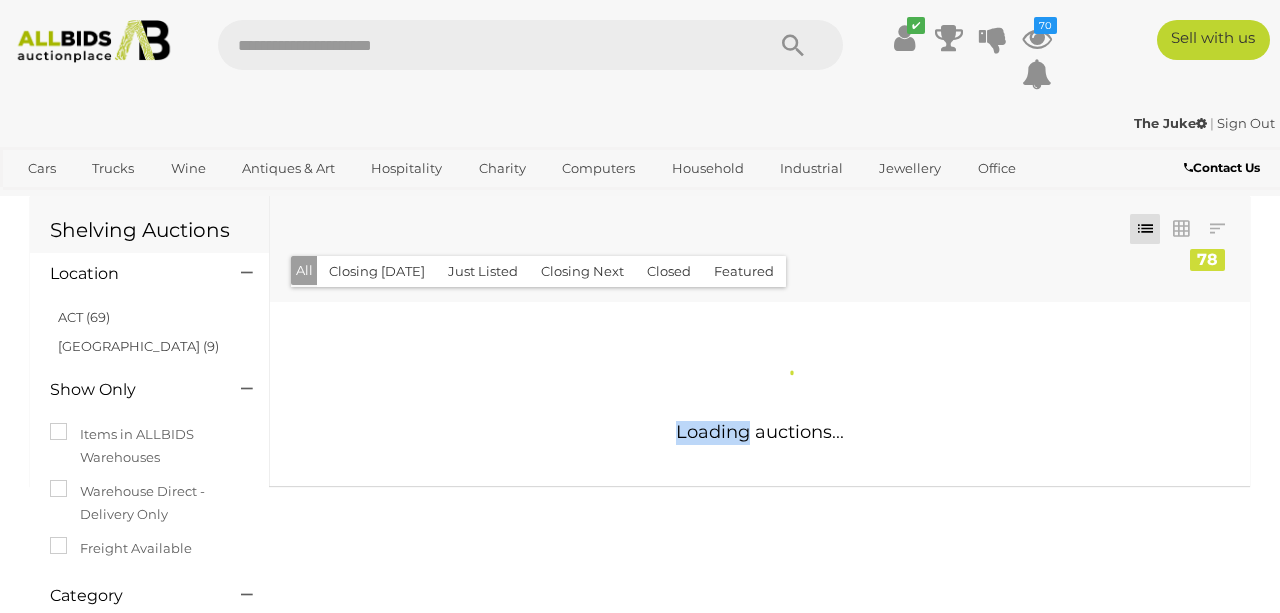 click on "Loading auctions..." at bounding box center [760, 393] 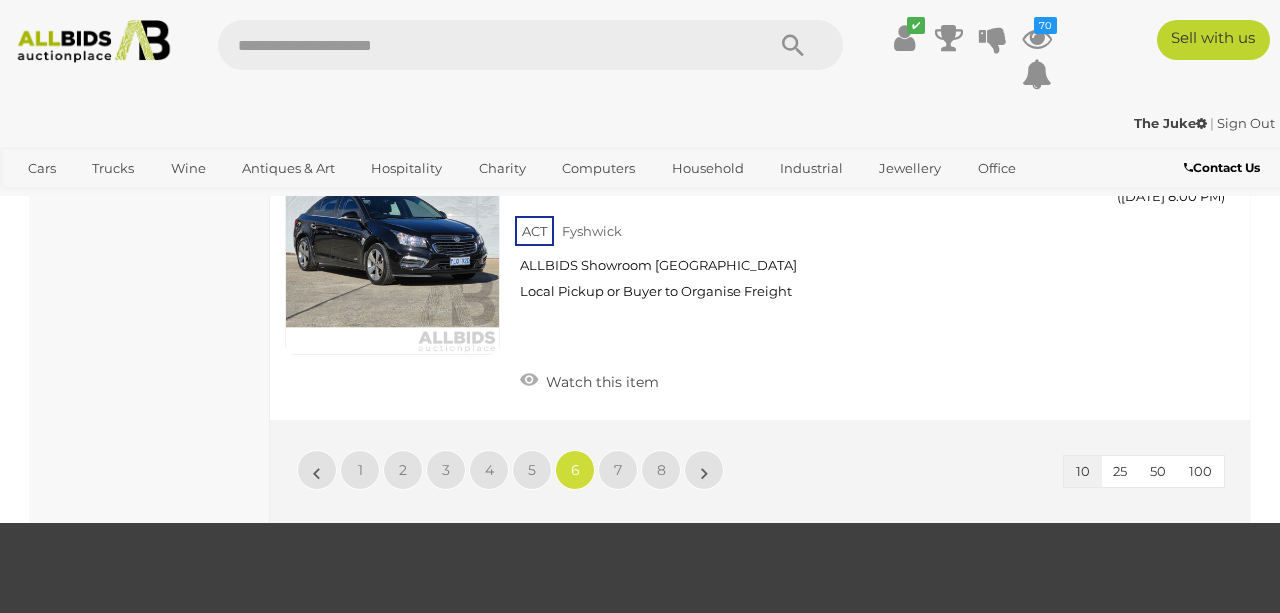 scroll, scrollTop: 2937, scrollLeft: 0, axis: vertical 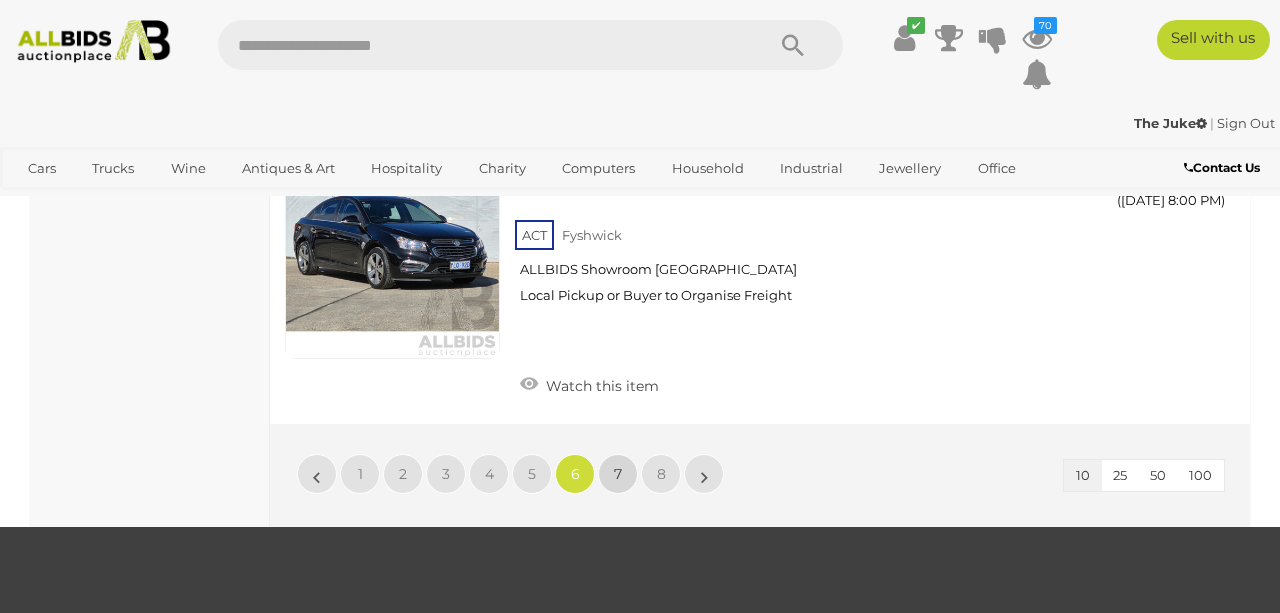 click on "7" at bounding box center (618, 474) 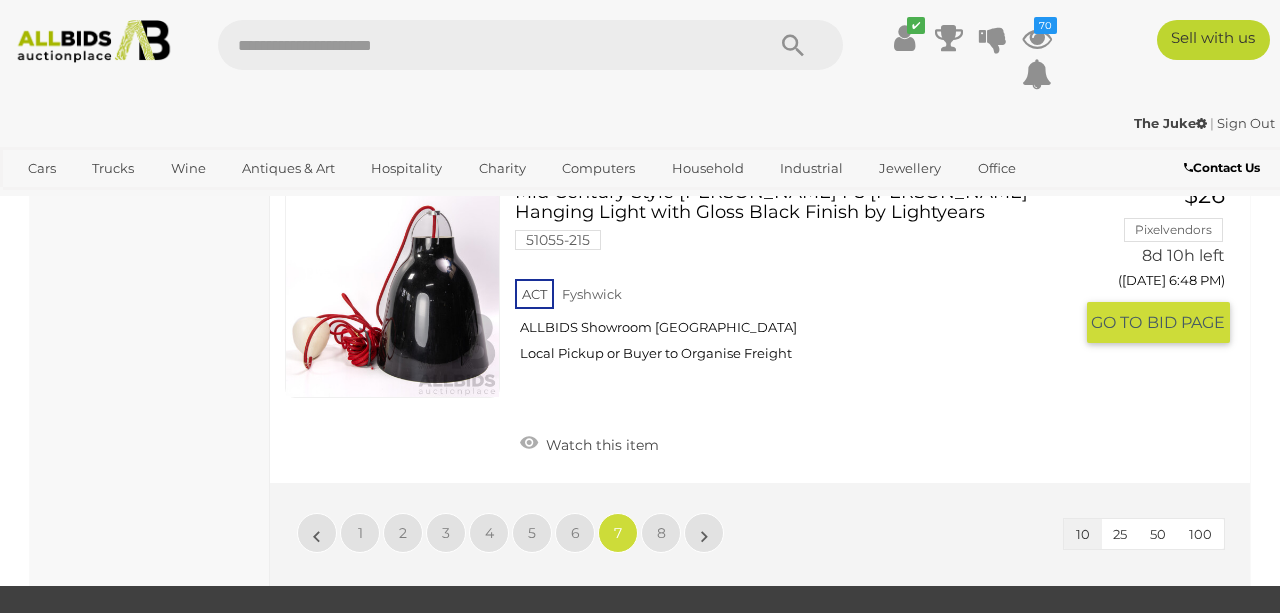 scroll, scrollTop: 2926, scrollLeft: 0, axis: vertical 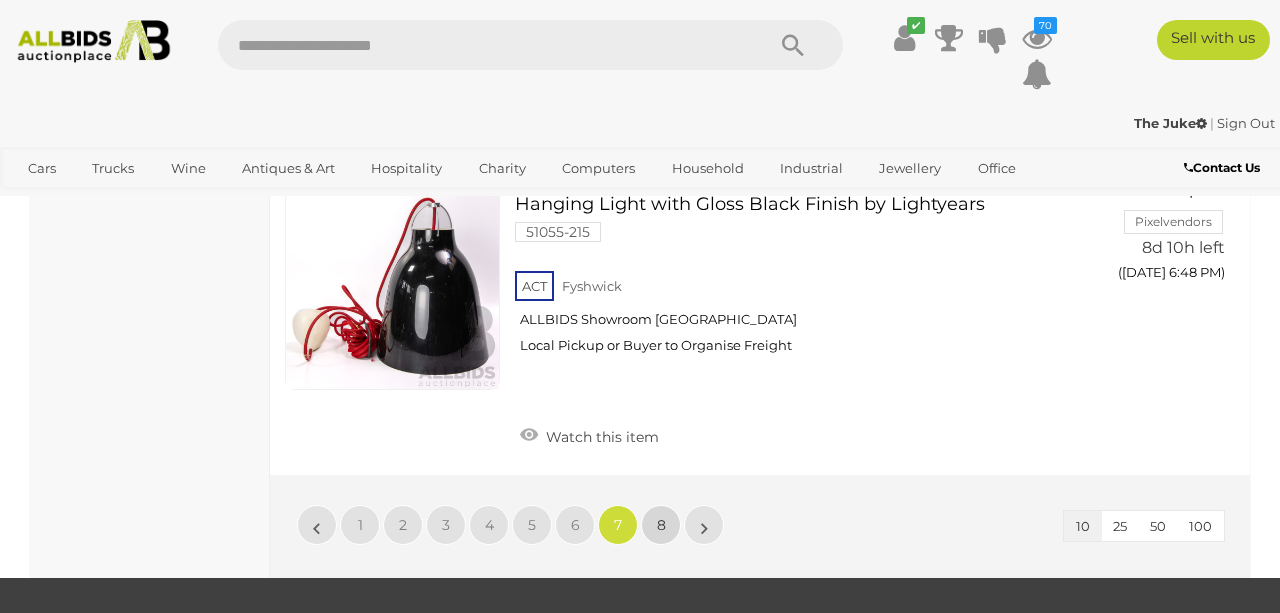 click on "8" at bounding box center (661, 525) 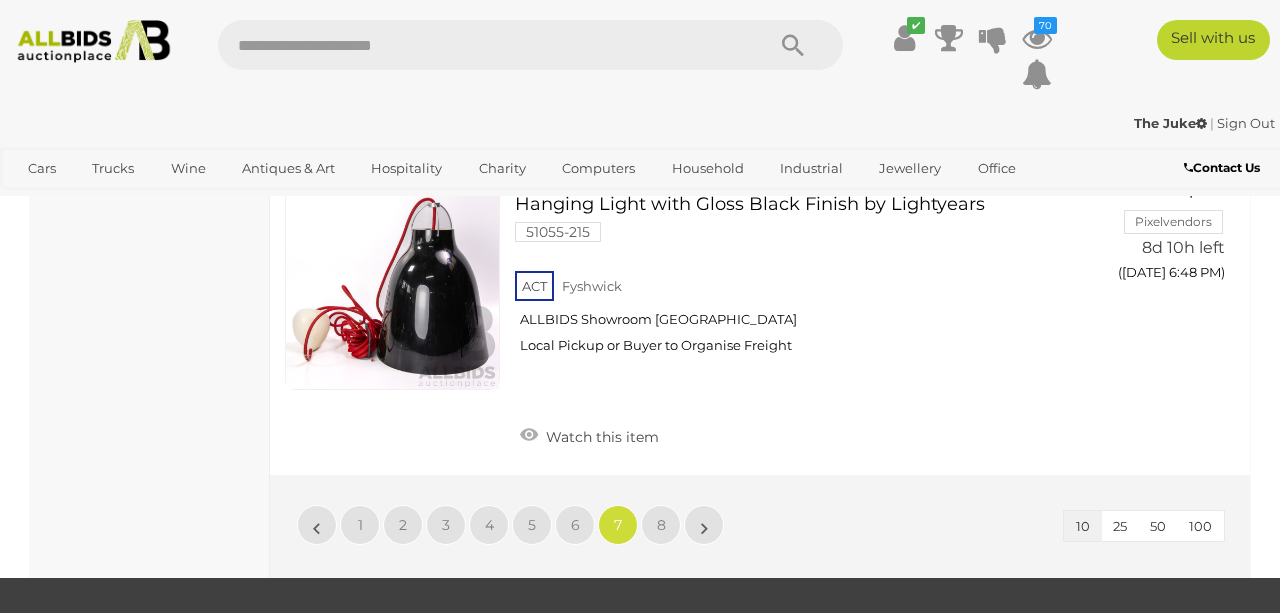 scroll, scrollTop: 0, scrollLeft: 0, axis: both 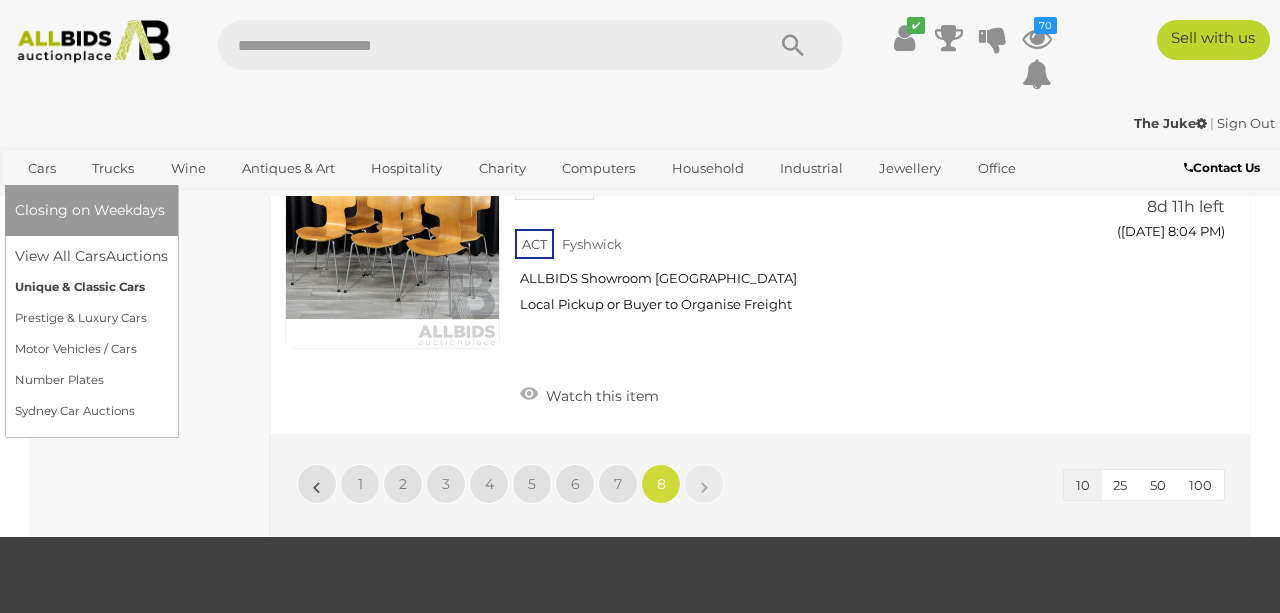 click on "Unique & Classic Cars" at bounding box center (91, 287) 